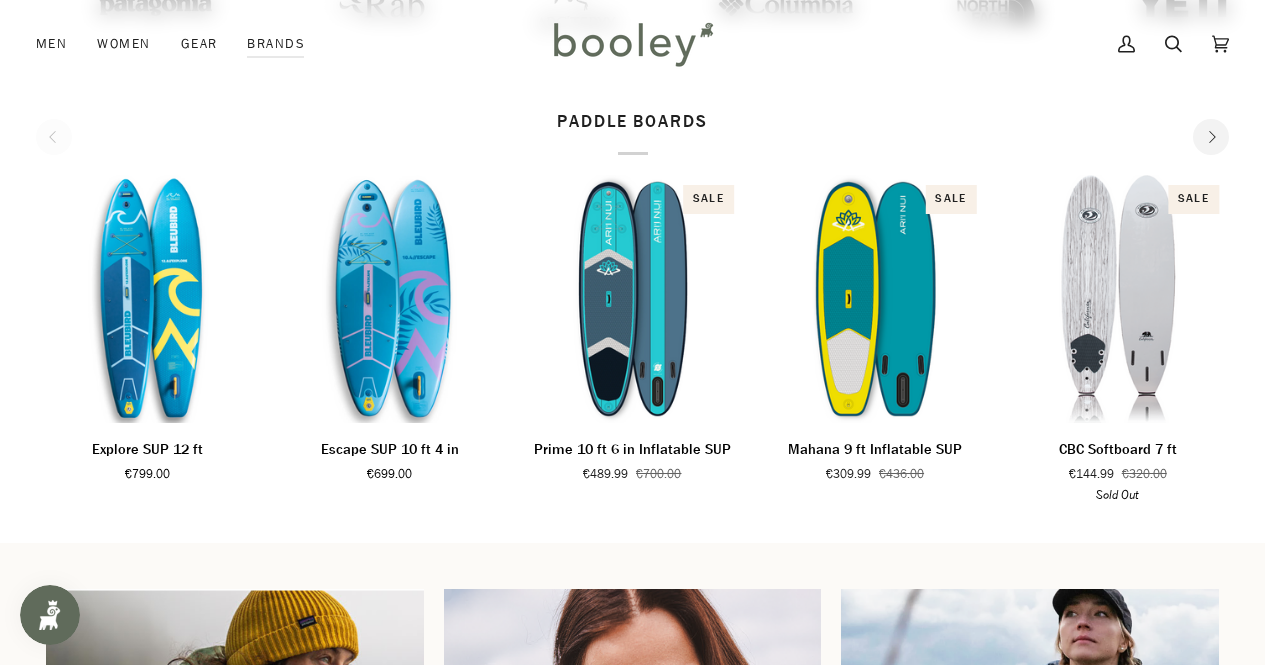 scroll, scrollTop: 646, scrollLeft: 0, axis: vertical 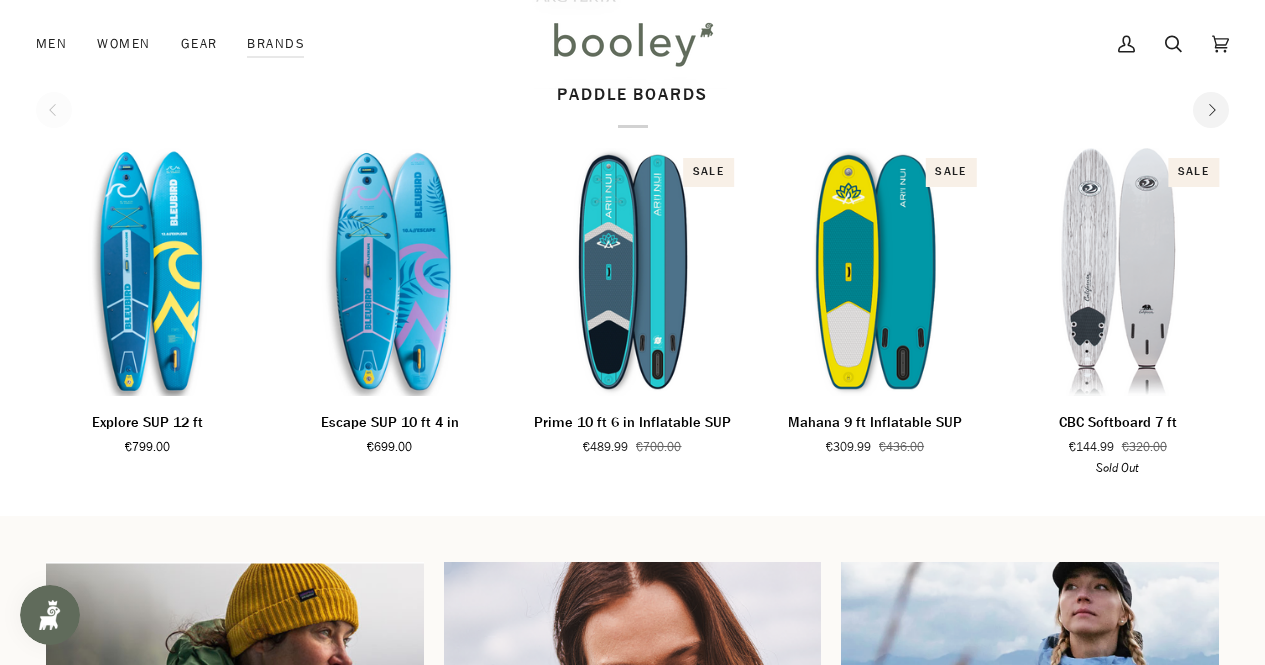 click on "Next" at bounding box center (1211, 110) 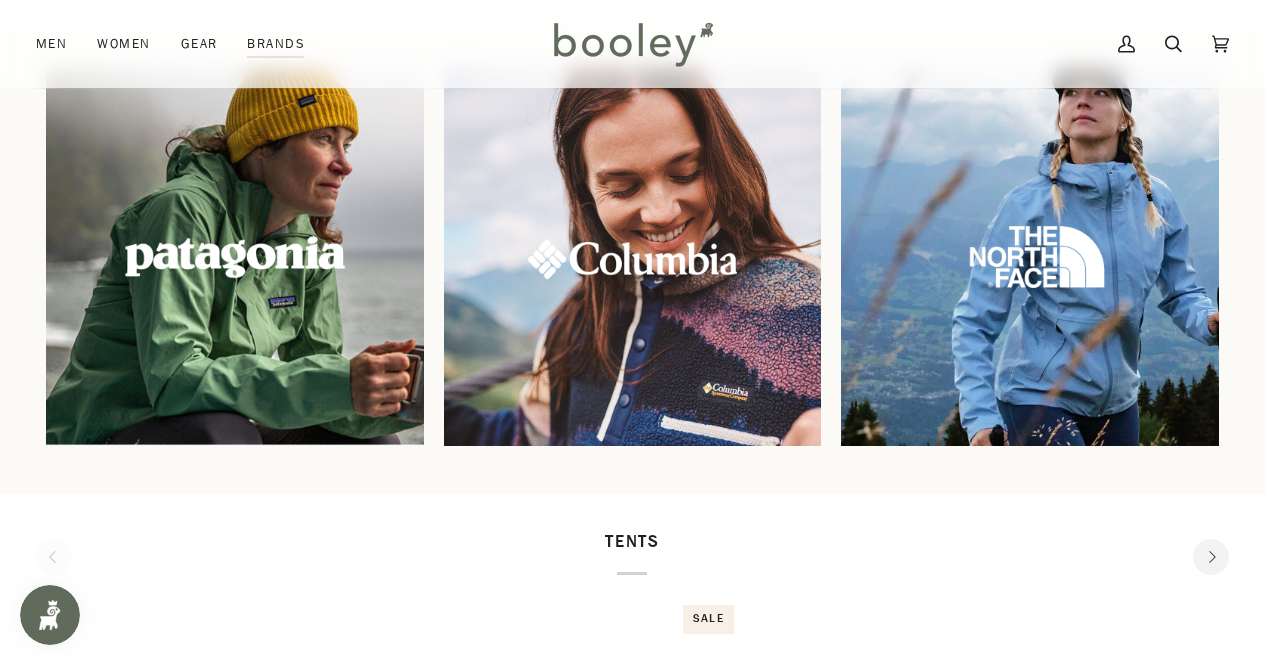scroll, scrollTop: 1423, scrollLeft: 0, axis: vertical 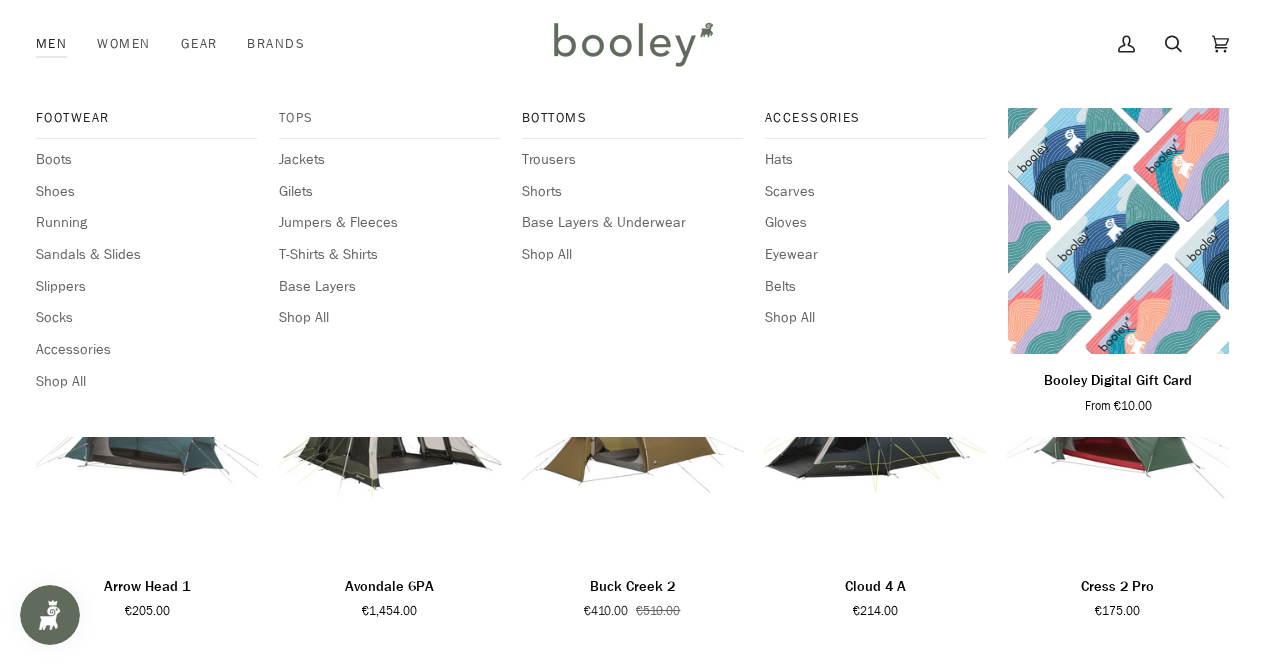 click on "Tops" at bounding box center [389, 118] 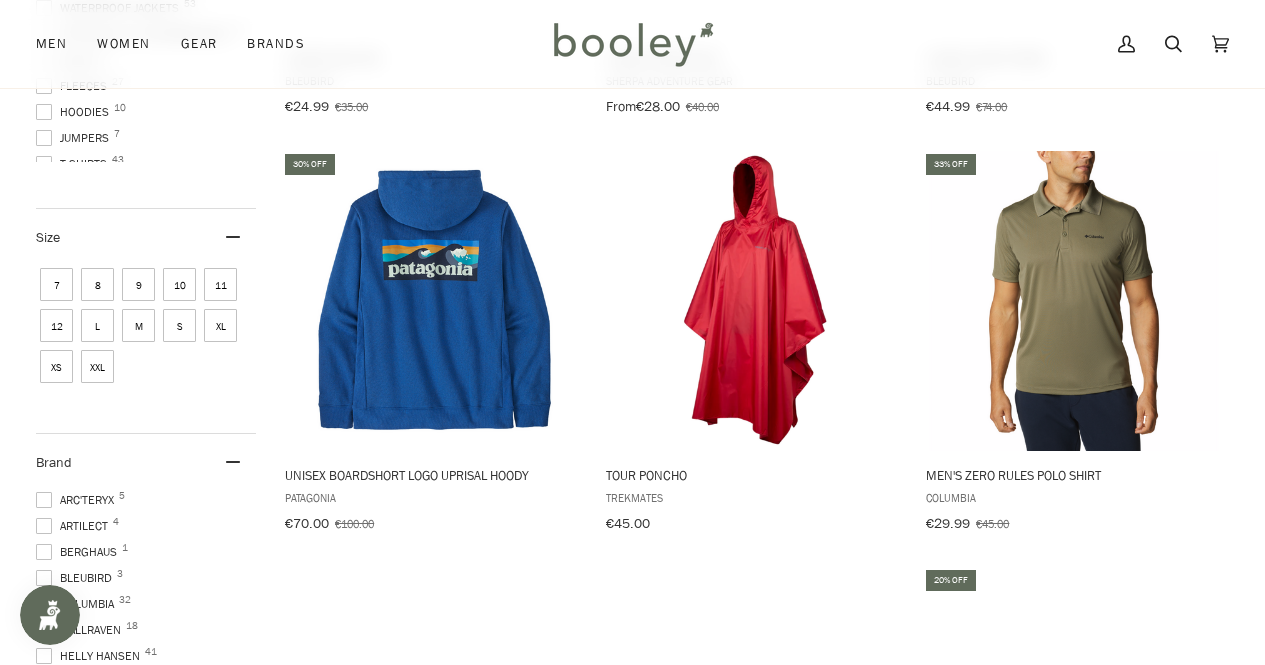 scroll, scrollTop: 636, scrollLeft: 0, axis: vertical 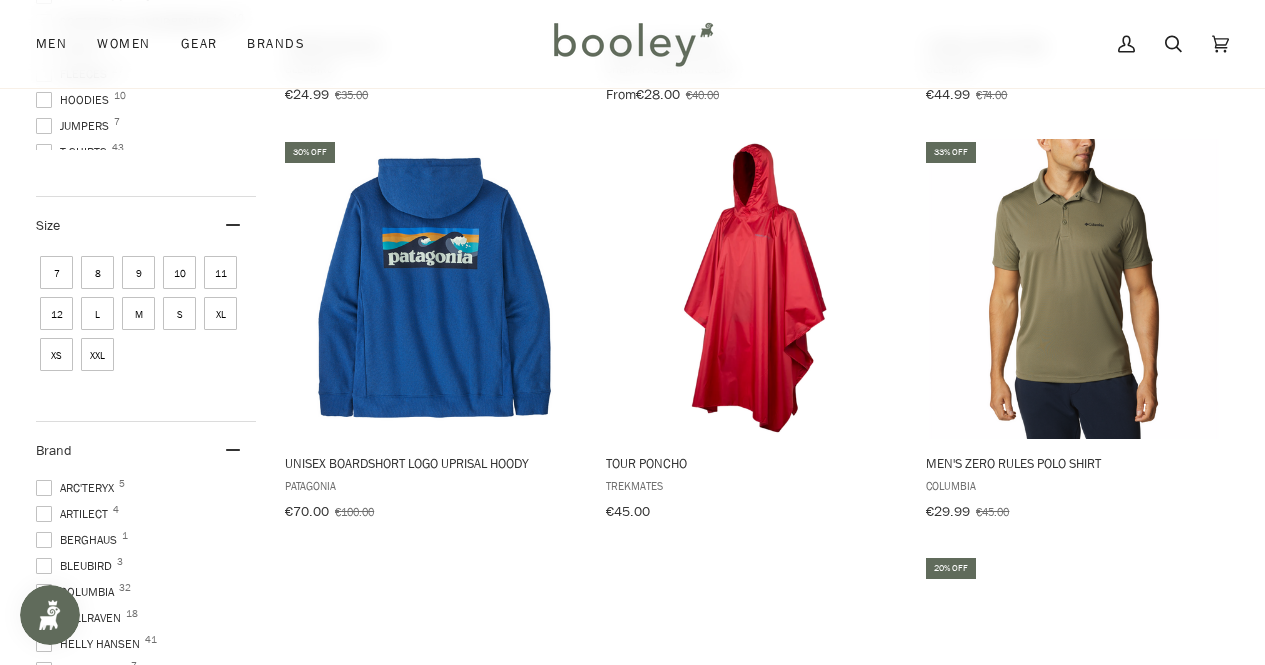click on "M" at bounding box center (138, 313) 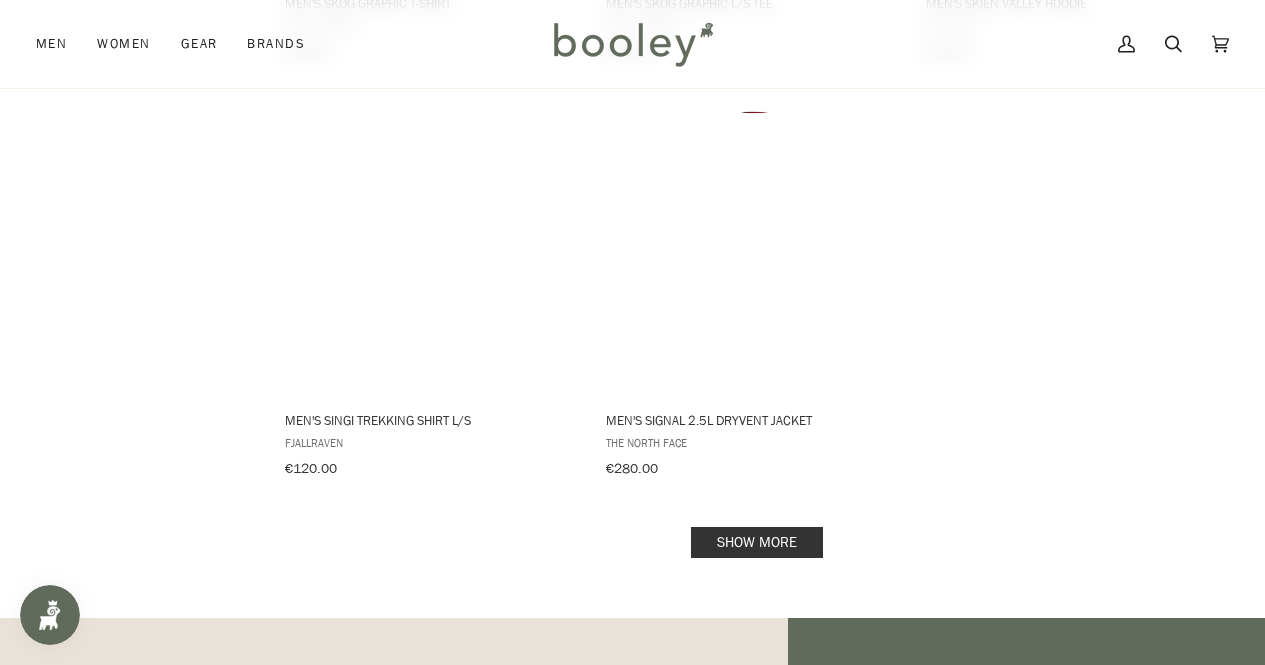 scroll, scrollTop: 2782, scrollLeft: 0, axis: vertical 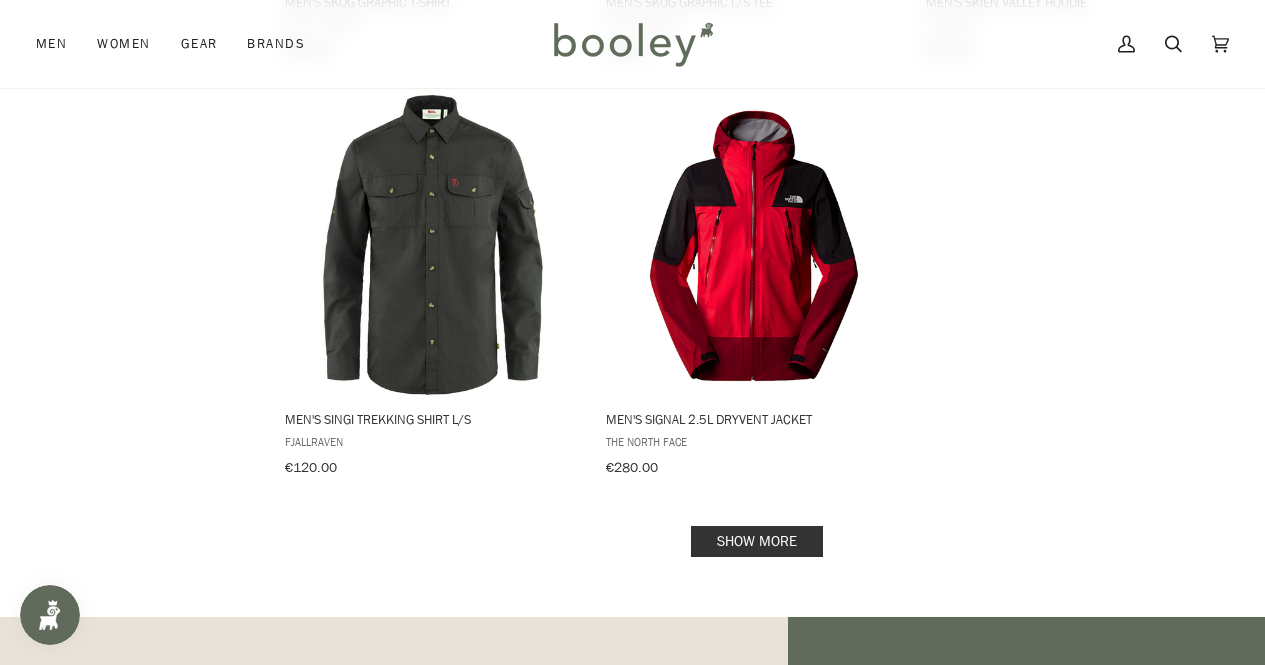 click on "Show more" at bounding box center [757, 541] 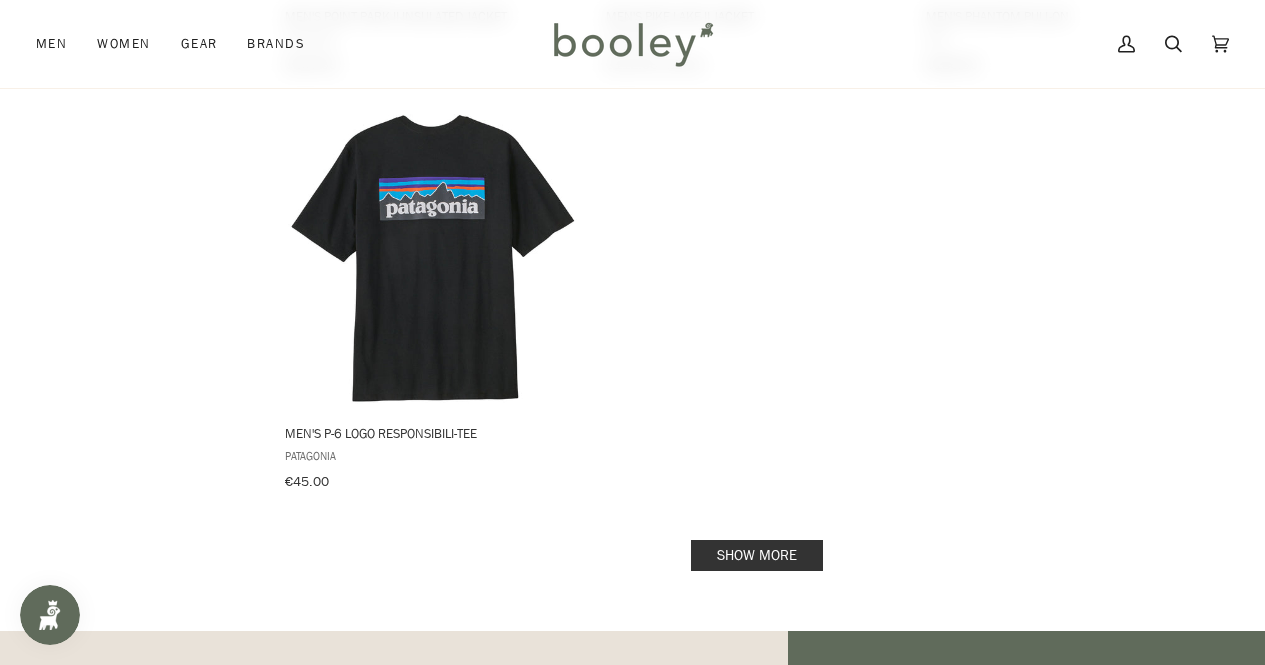 scroll, scrollTop: 5687, scrollLeft: 0, axis: vertical 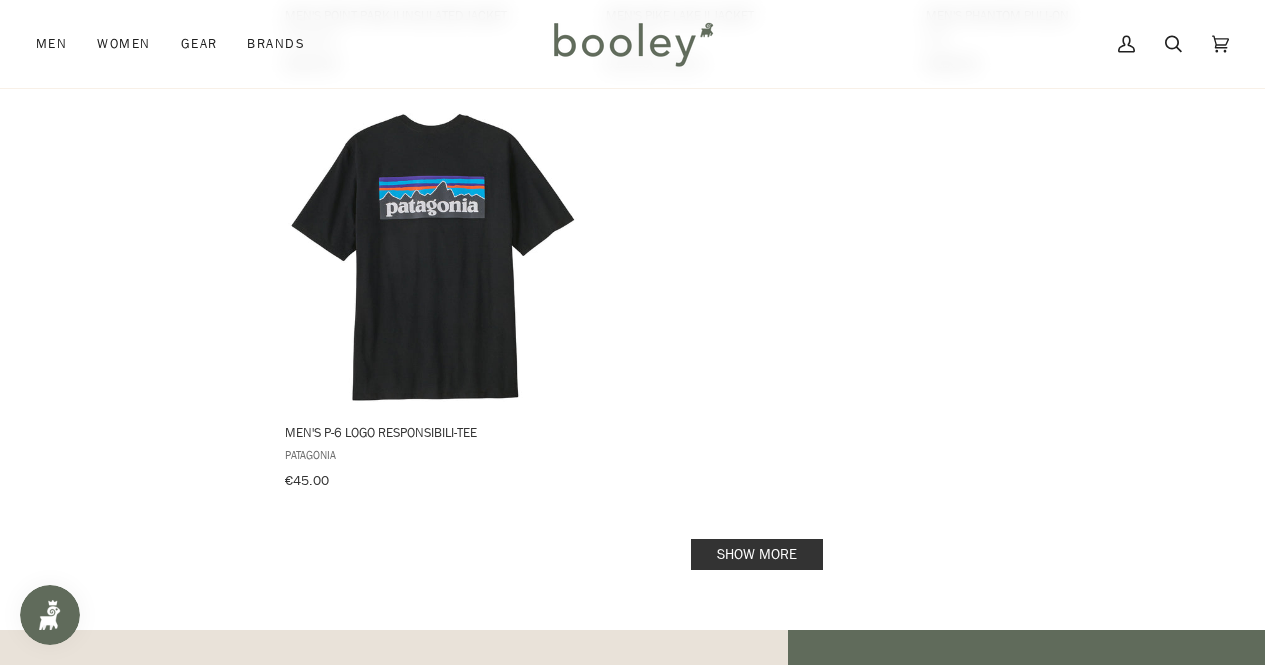 click on "Show more" at bounding box center (757, 554) 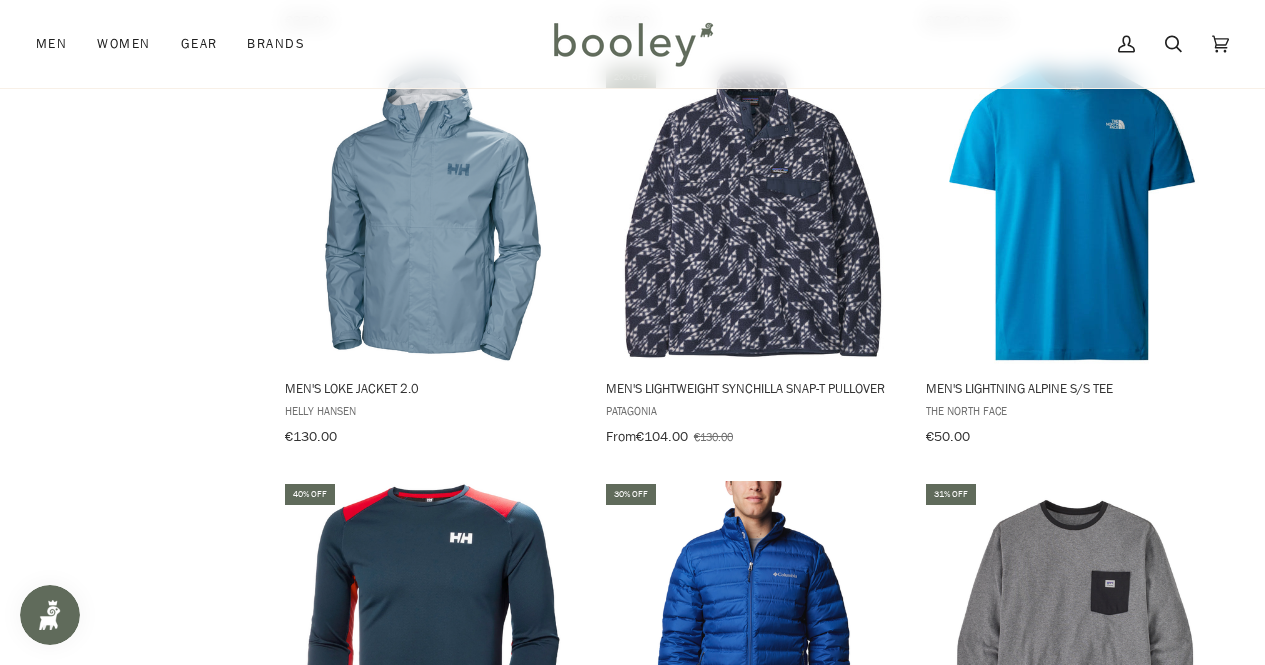 scroll, scrollTop: 8105, scrollLeft: 0, axis: vertical 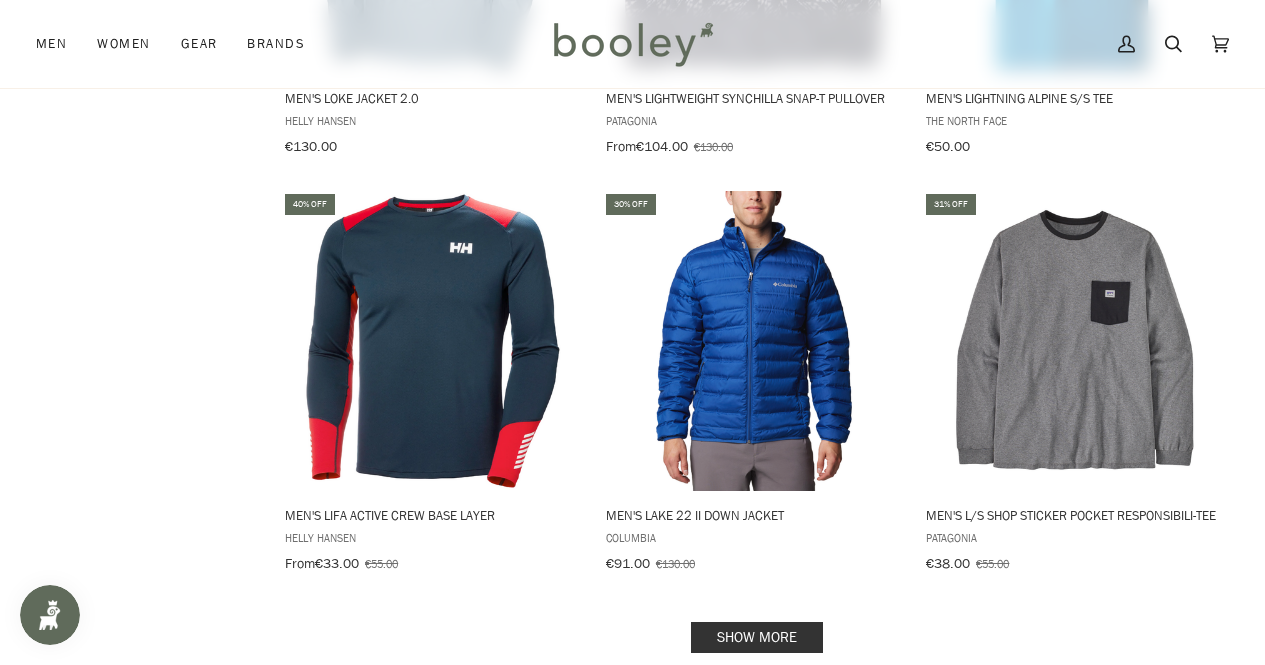 click on "Show more" at bounding box center [757, 637] 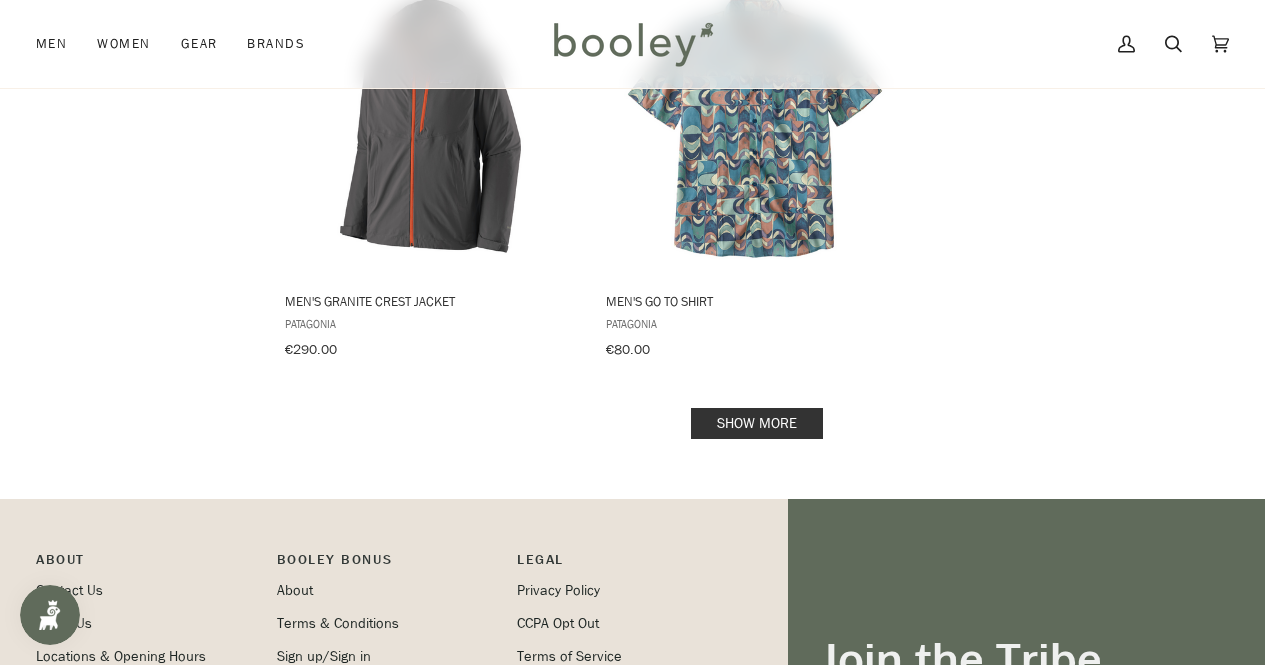 scroll, scrollTop: 11238, scrollLeft: 0, axis: vertical 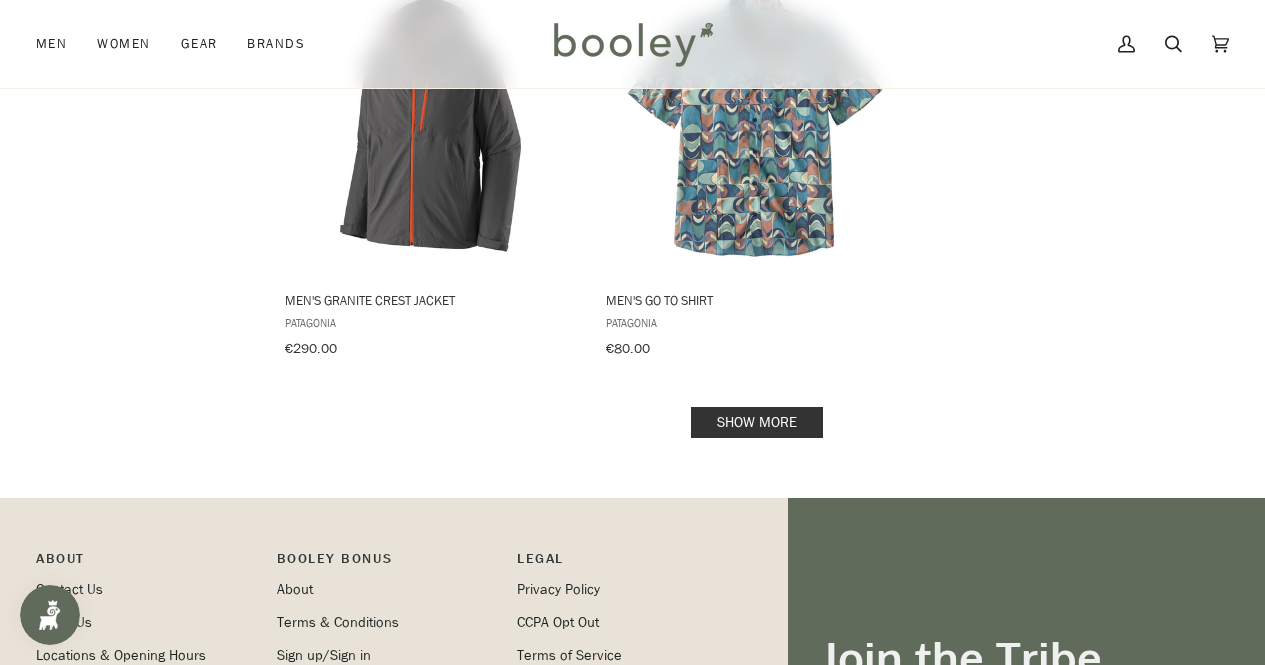 click on "Show more" at bounding box center (757, 422) 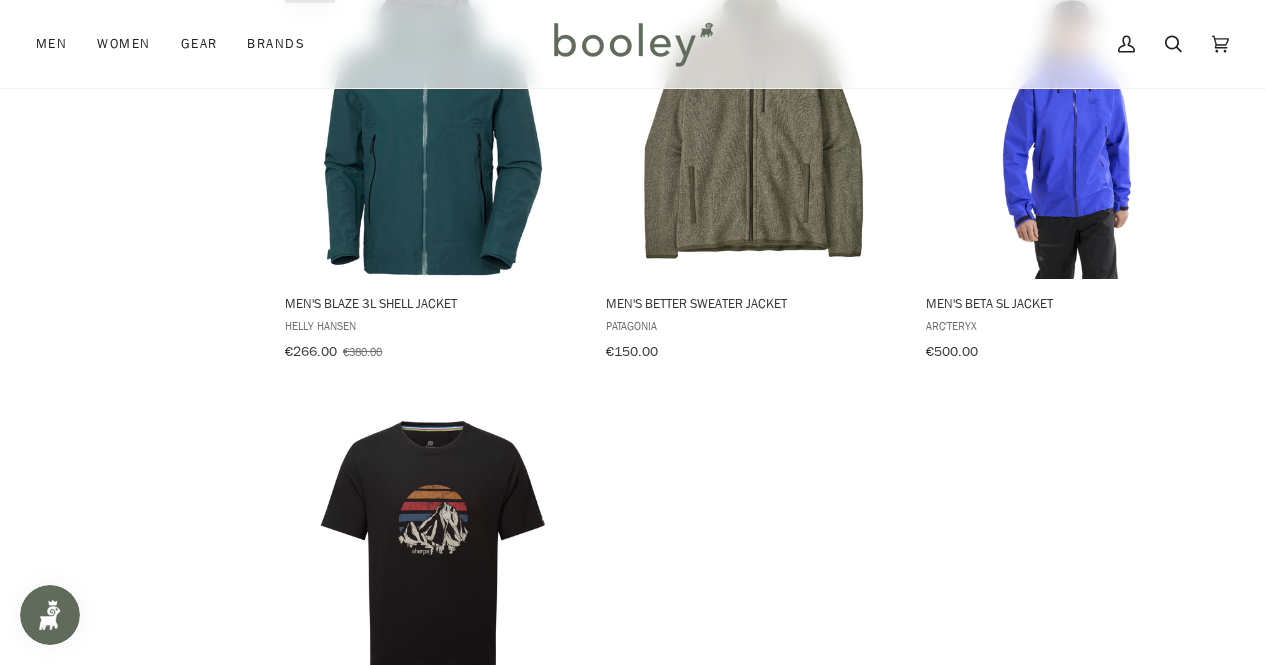 scroll, scrollTop: 13942, scrollLeft: 0, axis: vertical 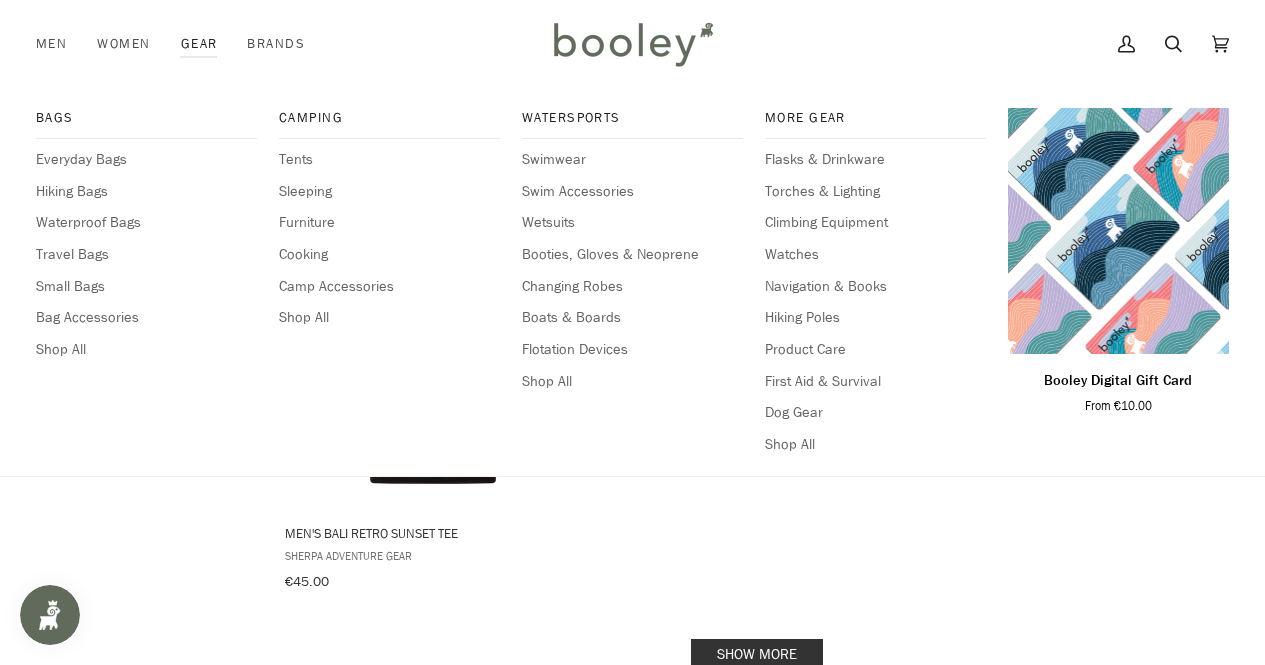 click on "Gear" at bounding box center (199, 44) 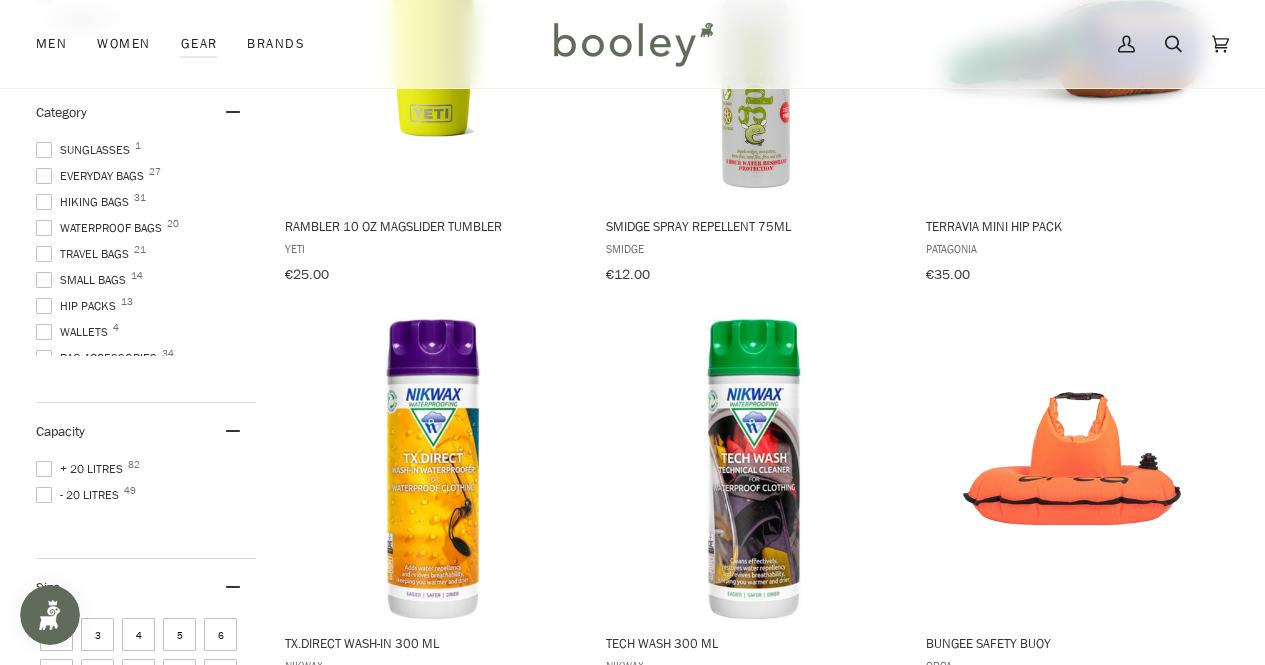 scroll, scrollTop: 405, scrollLeft: 0, axis: vertical 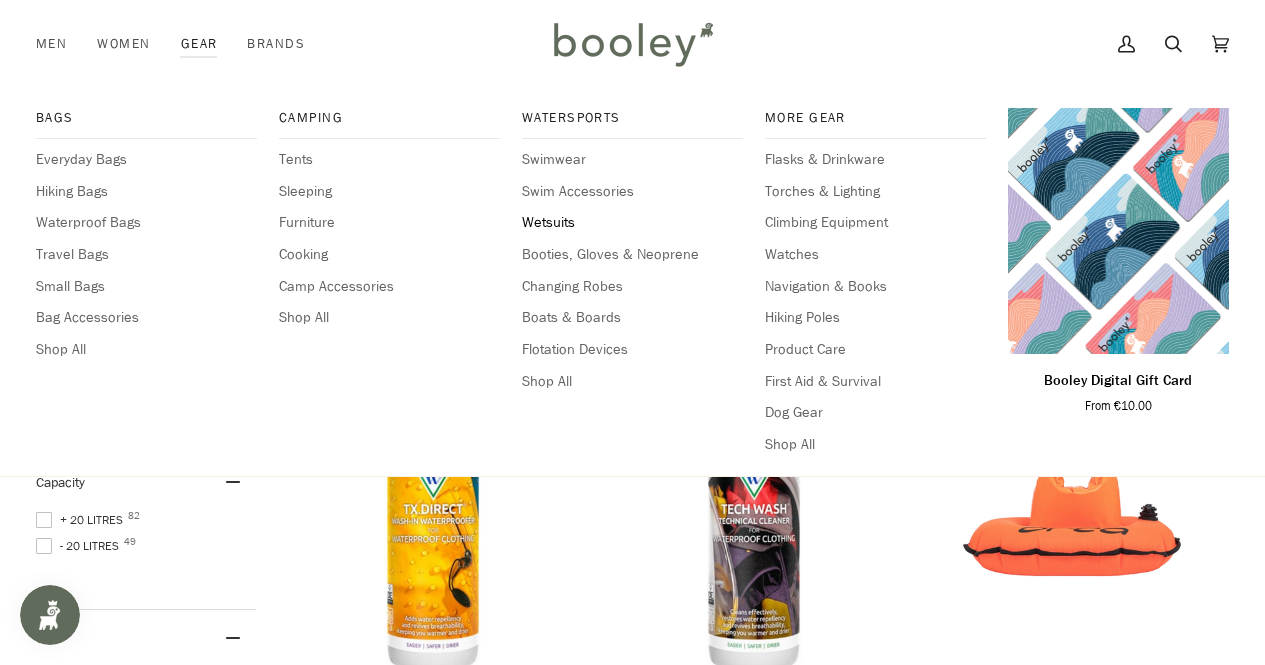 click on "Wetsuits" at bounding box center (632, 223) 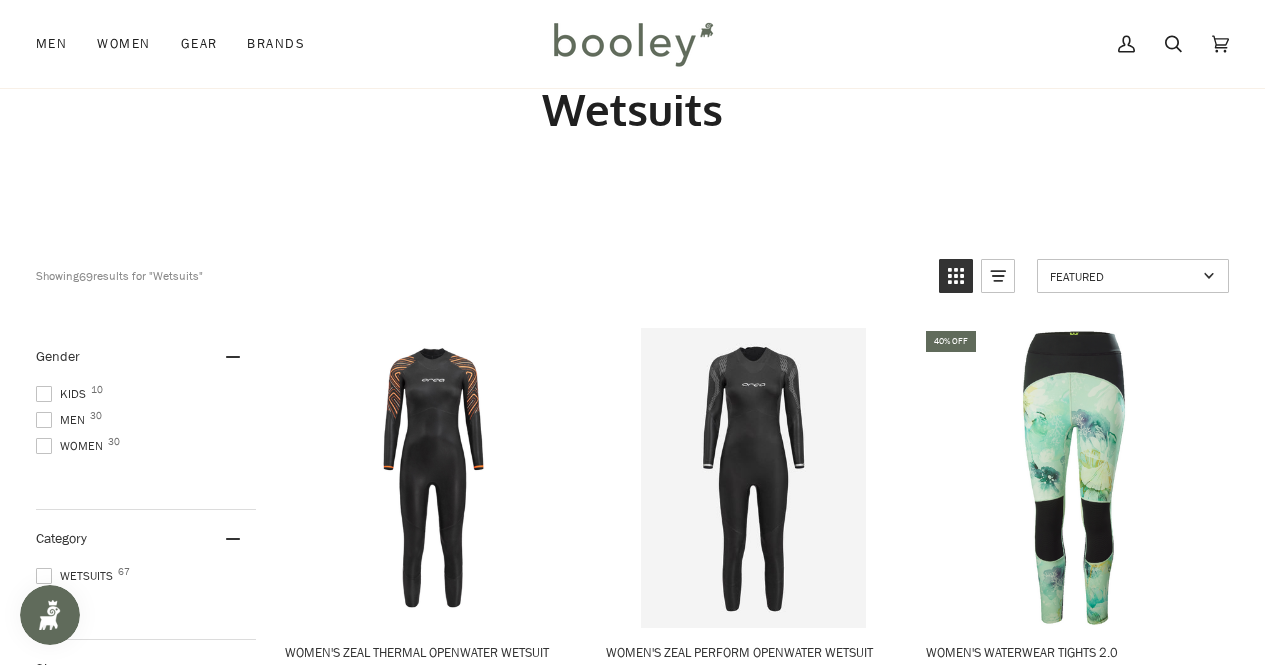 scroll, scrollTop: 132, scrollLeft: 0, axis: vertical 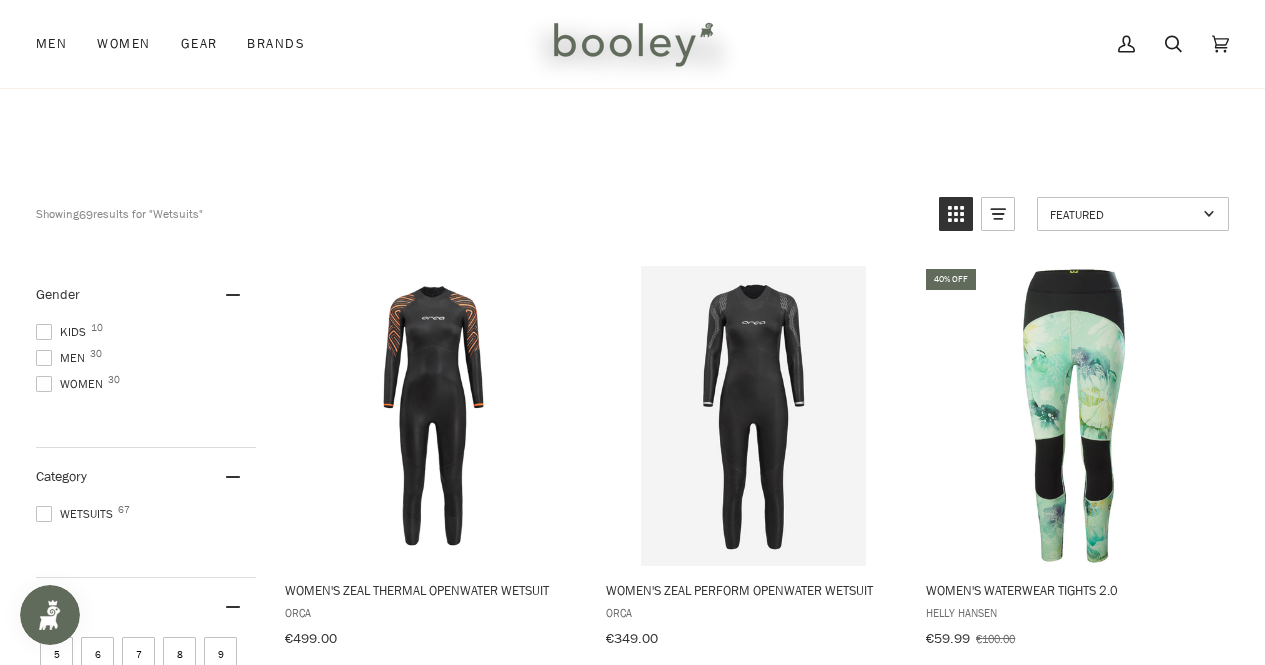 click on "Men 30" at bounding box center [44, 332] 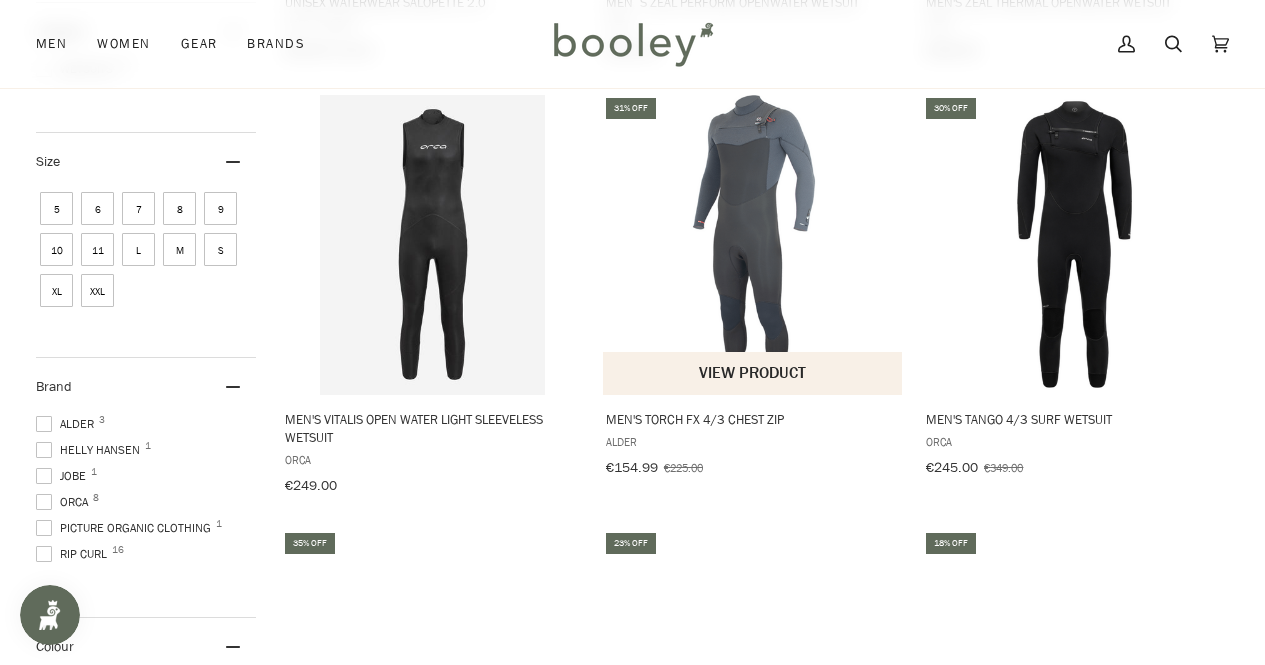 scroll, scrollTop: 721, scrollLeft: 0, axis: vertical 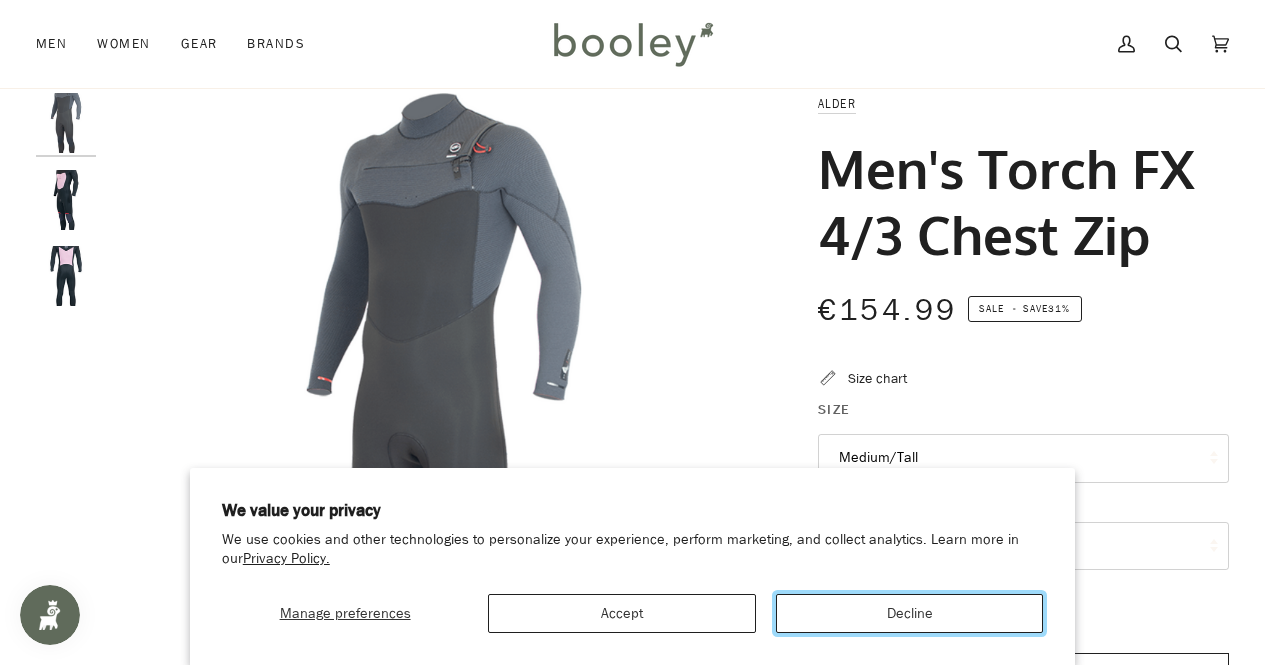 click on "Decline" at bounding box center (909, 613) 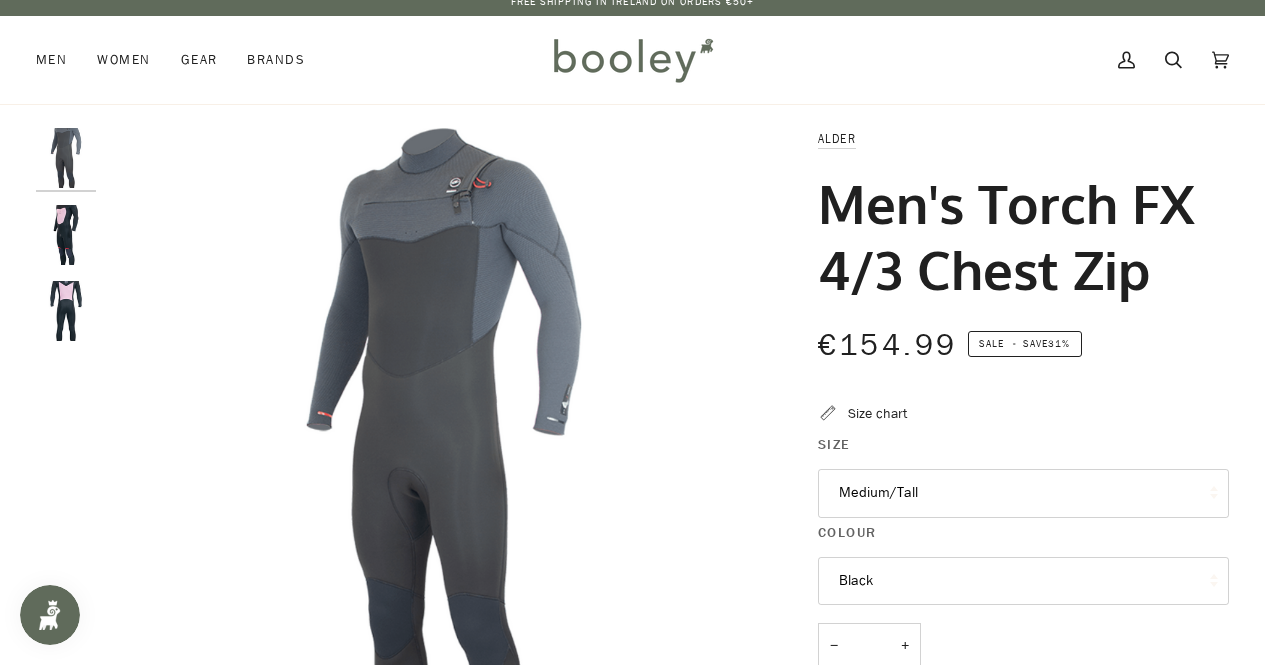 scroll, scrollTop: 11, scrollLeft: 0, axis: vertical 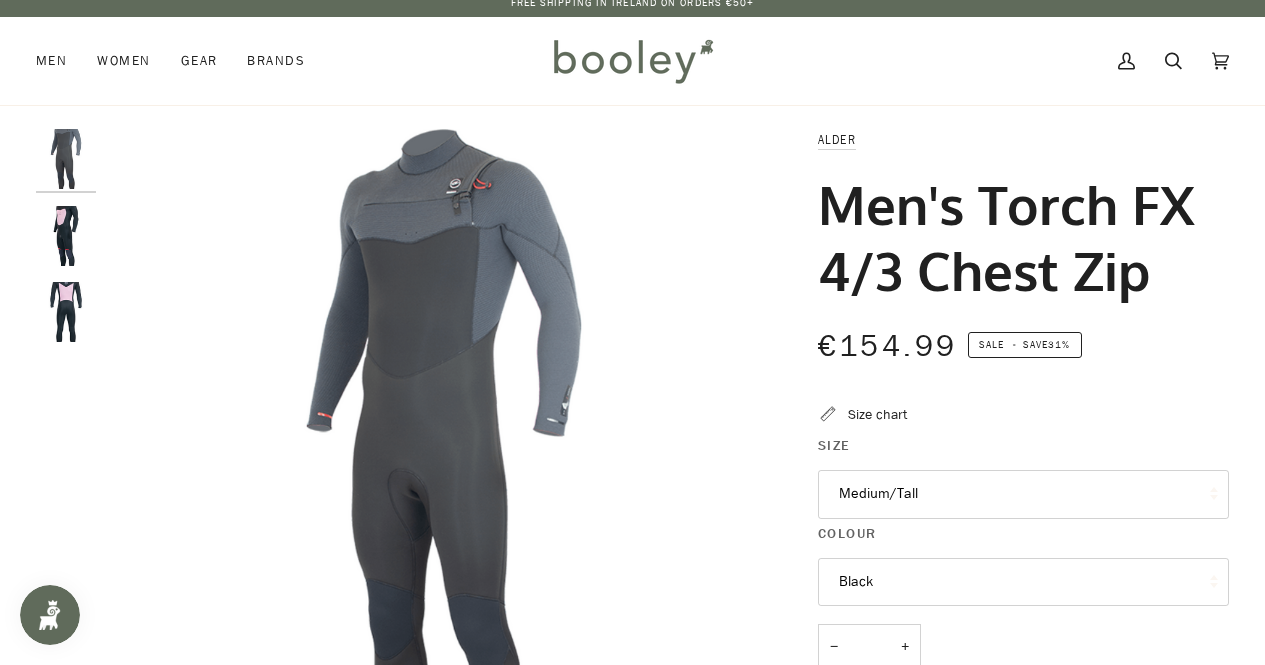 click at bounding box center [66, 236] 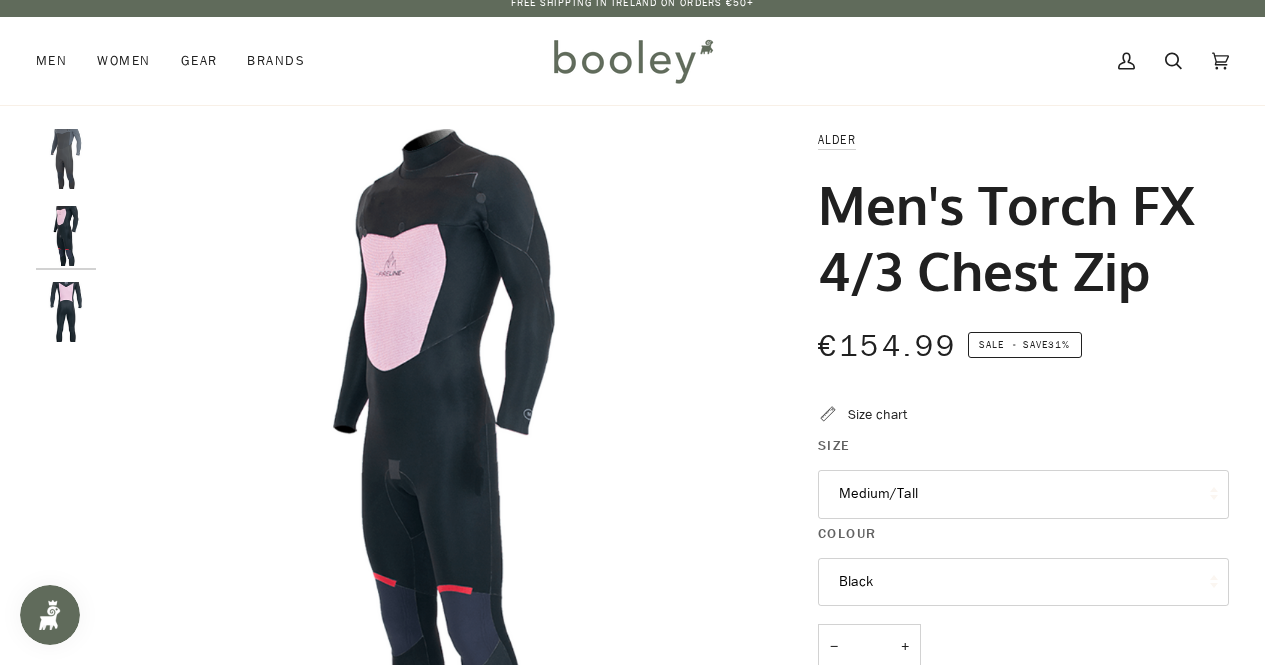 click at bounding box center [66, 236] 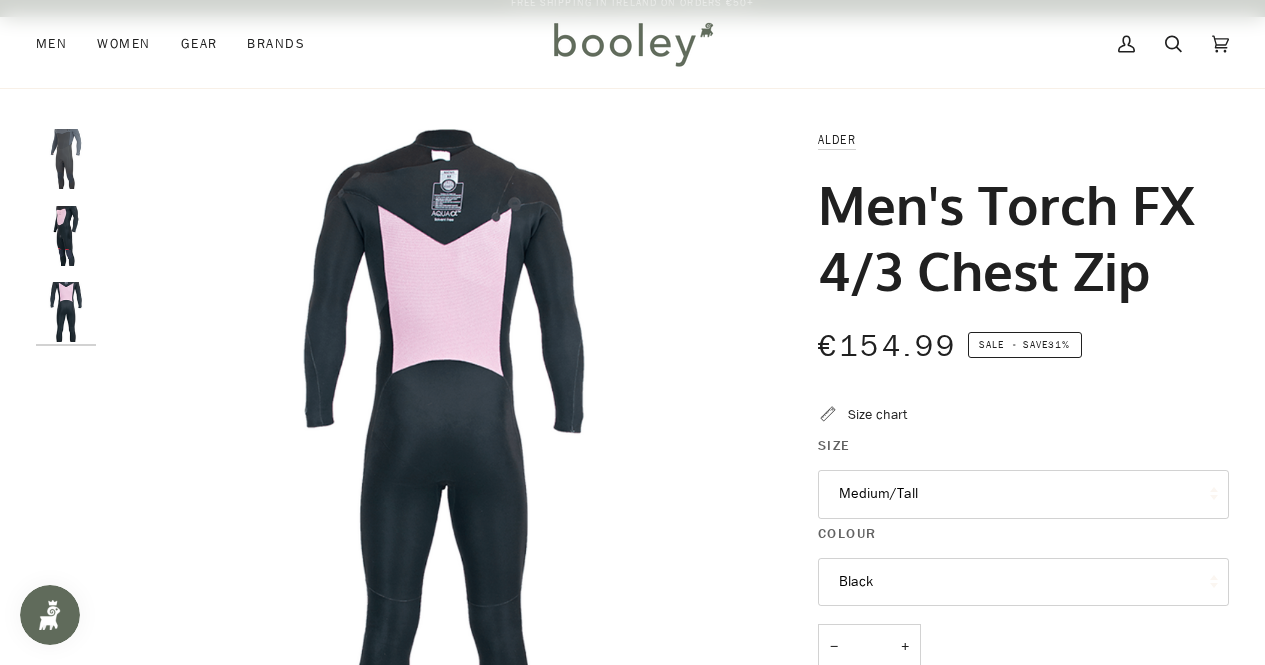 scroll, scrollTop: 119, scrollLeft: 0, axis: vertical 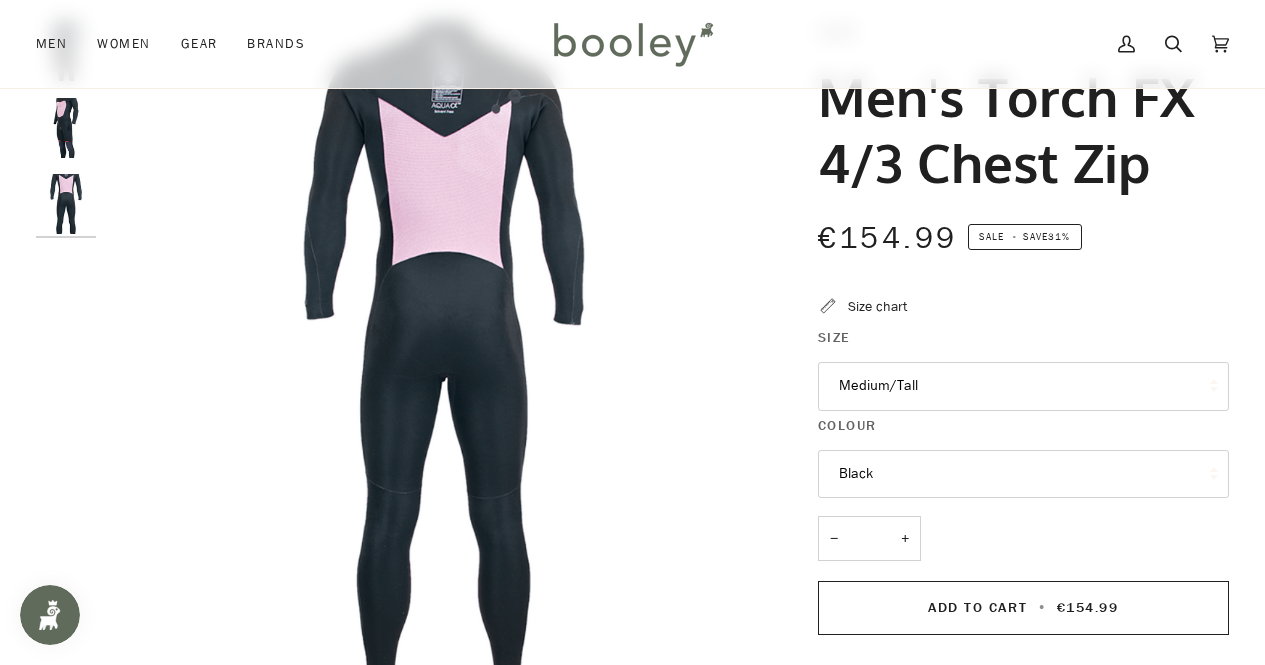 click on "Size" at bounding box center (1023, 342) 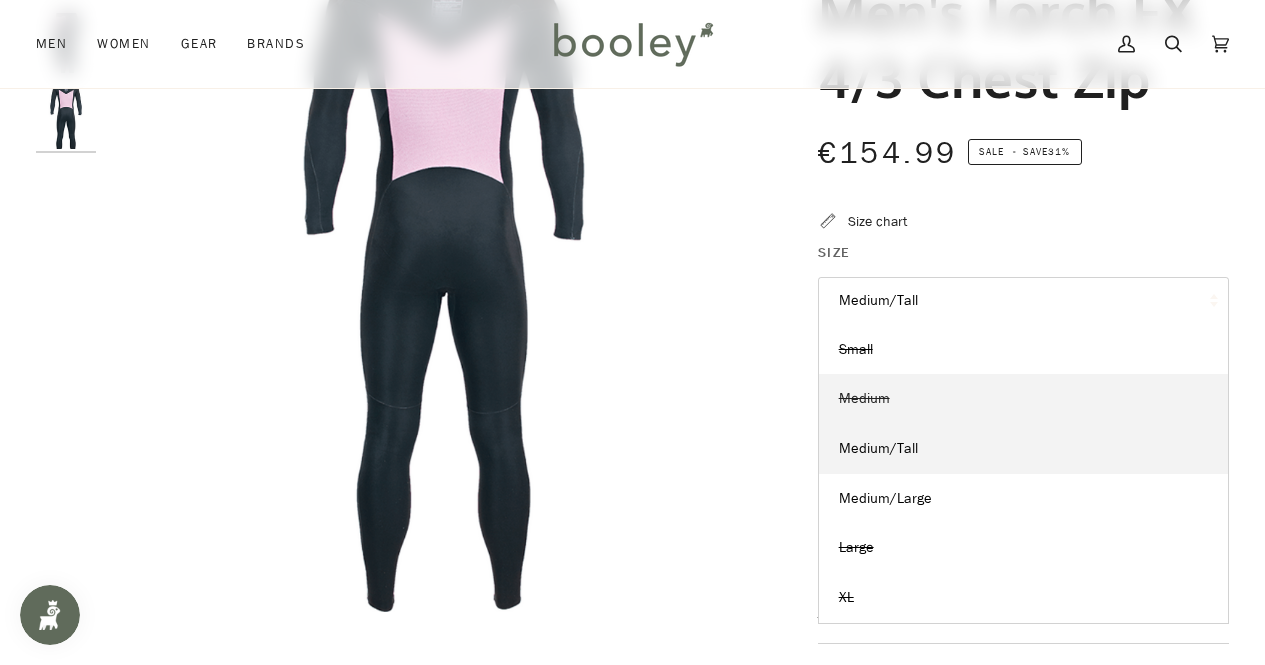scroll, scrollTop: 206, scrollLeft: 0, axis: vertical 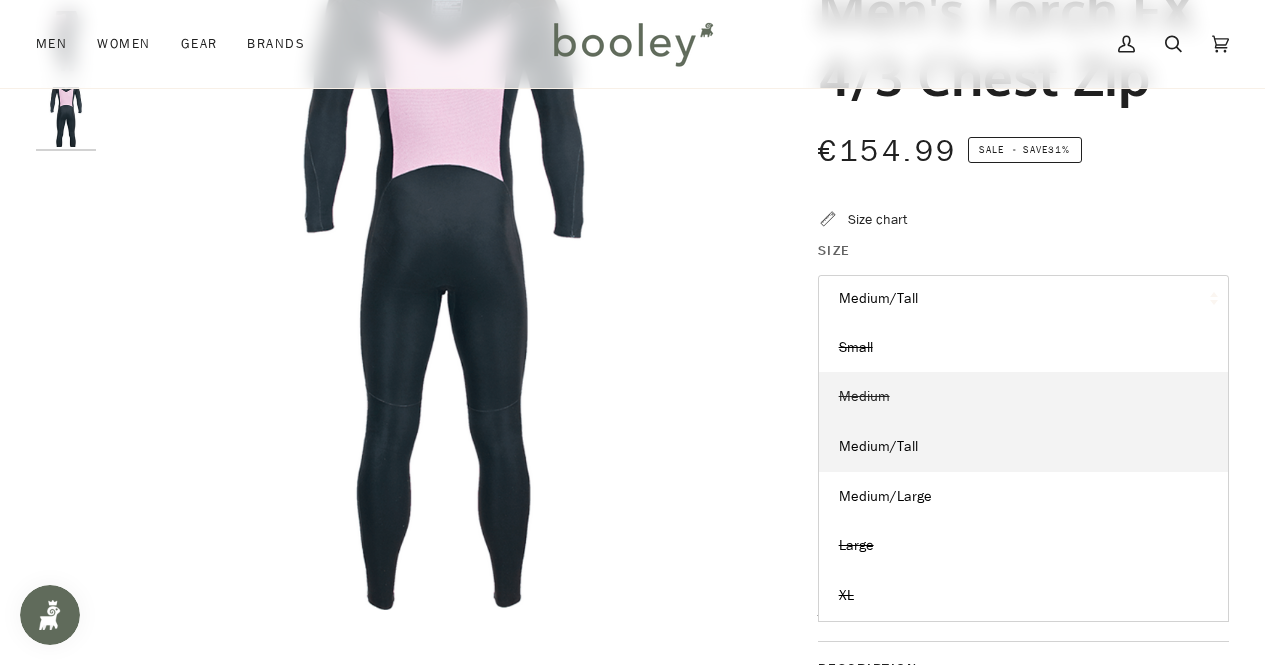 click on "Medium" at bounding box center [1023, 348] 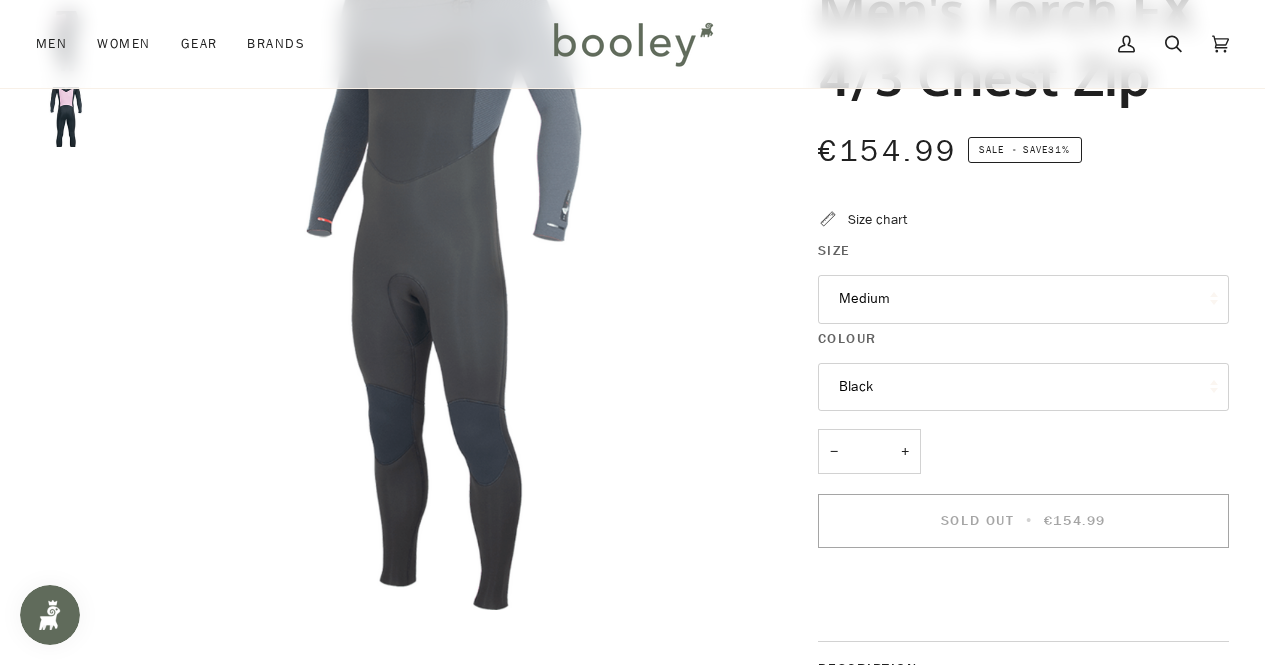click on "Black" at bounding box center [1023, 387] 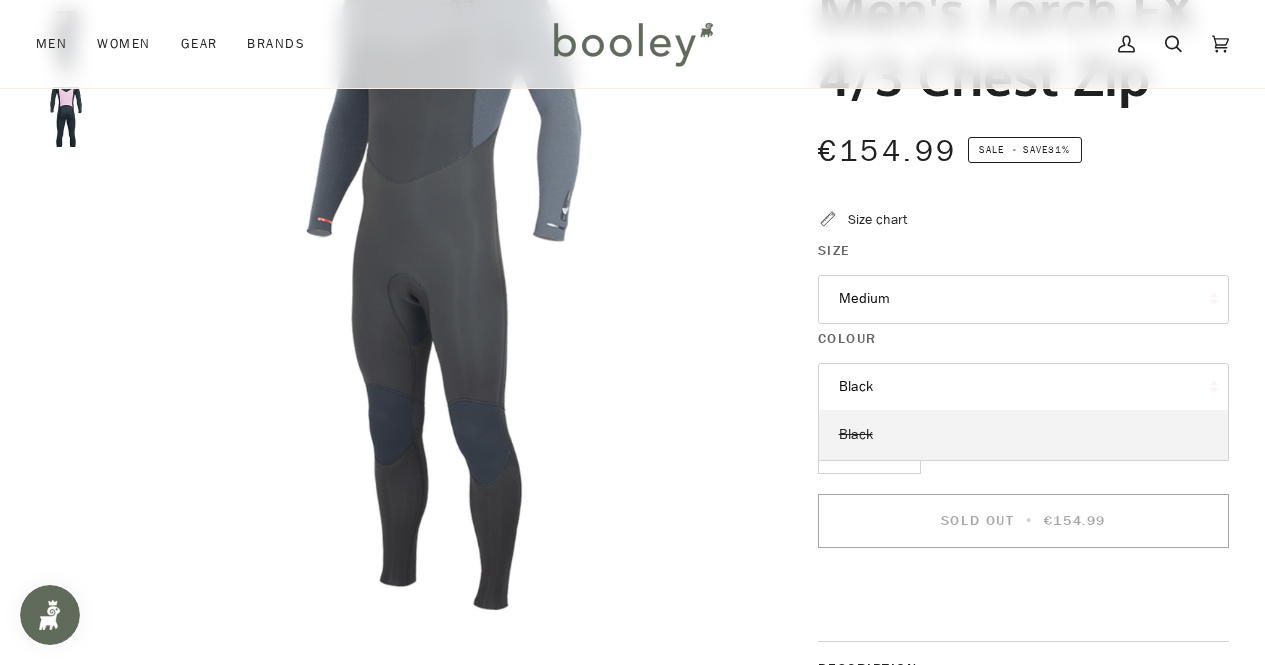 click on "Black" at bounding box center (1023, 435) 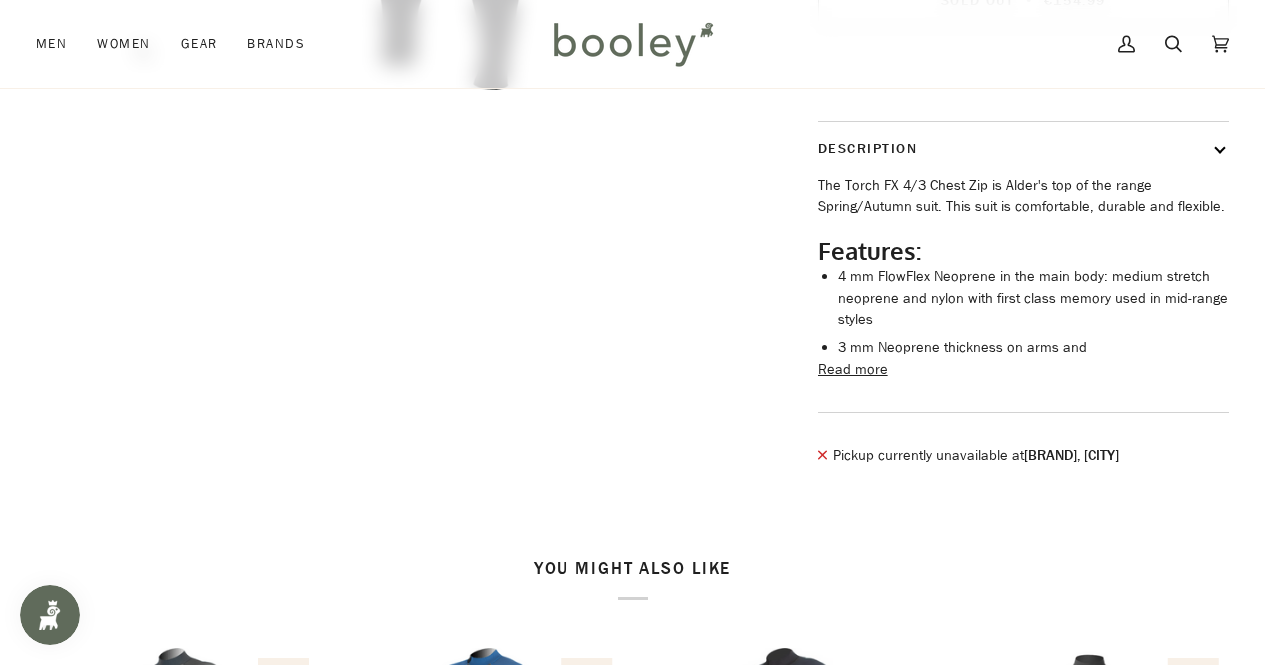 scroll, scrollTop: 724, scrollLeft: 0, axis: vertical 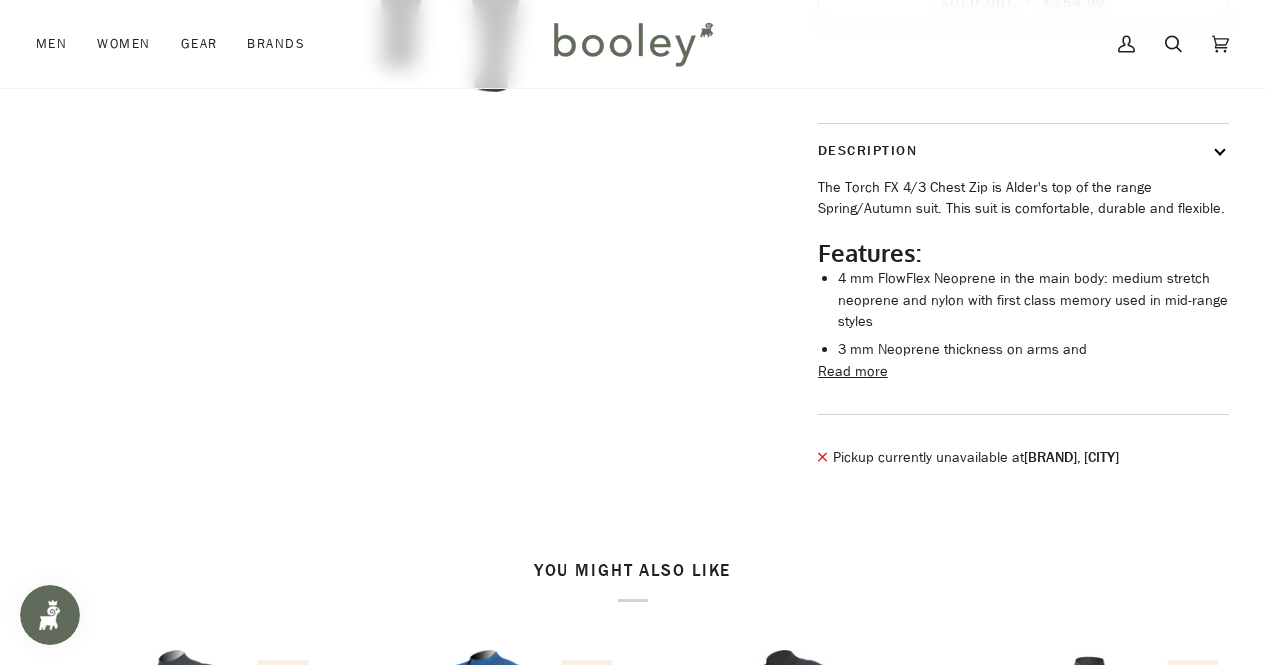 click on "Read more" at bounding box center [853, 372] 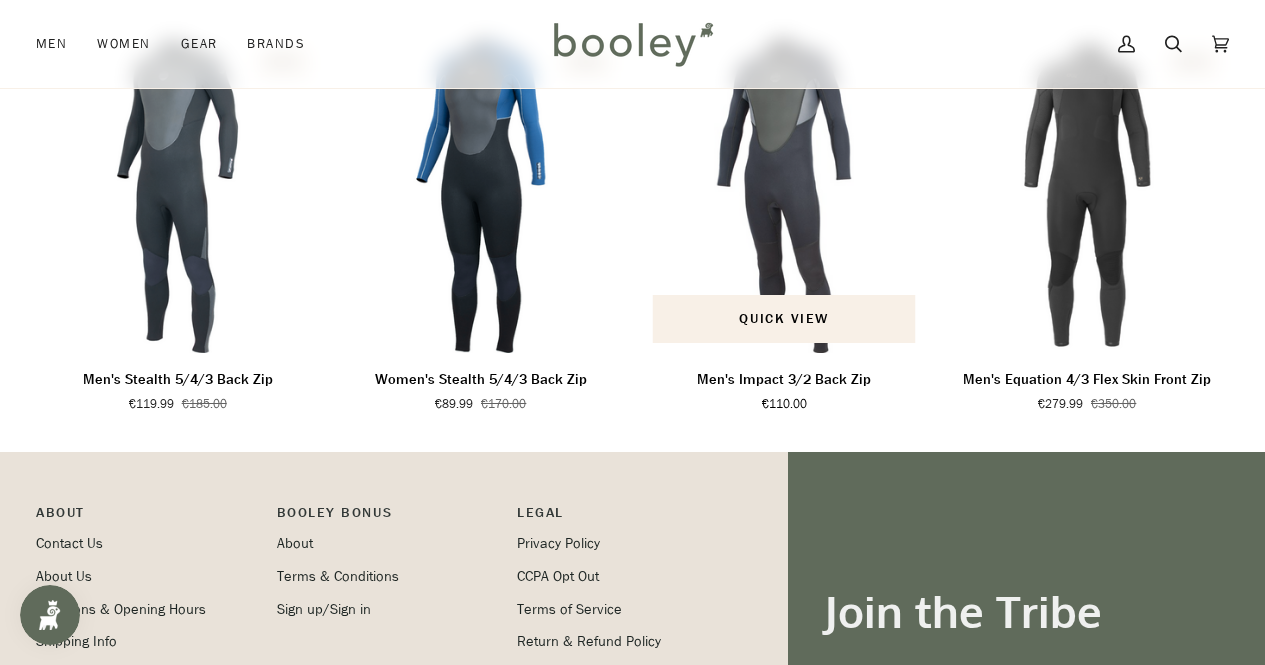scroll, scrollTop: 1674, scrollLeft: 0, axis: vertical 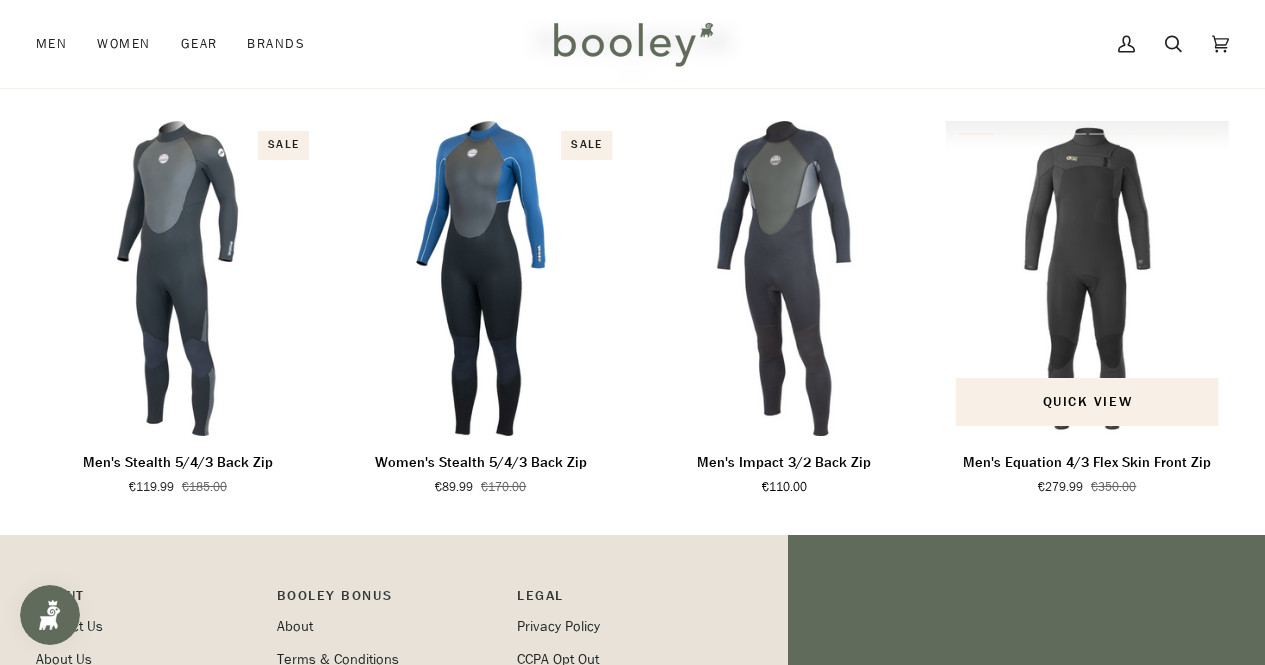click at bounding box center [1087, 278] 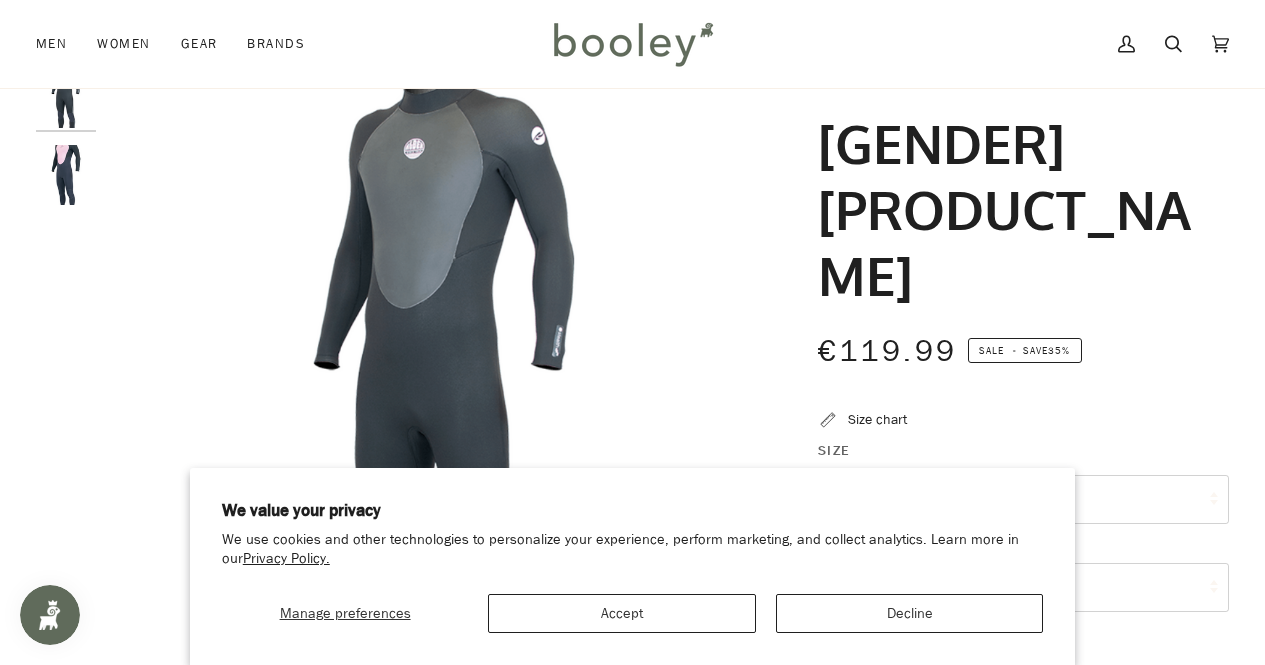scroll, scrollTop: 73, scrollLeft: 0, axis: vertical 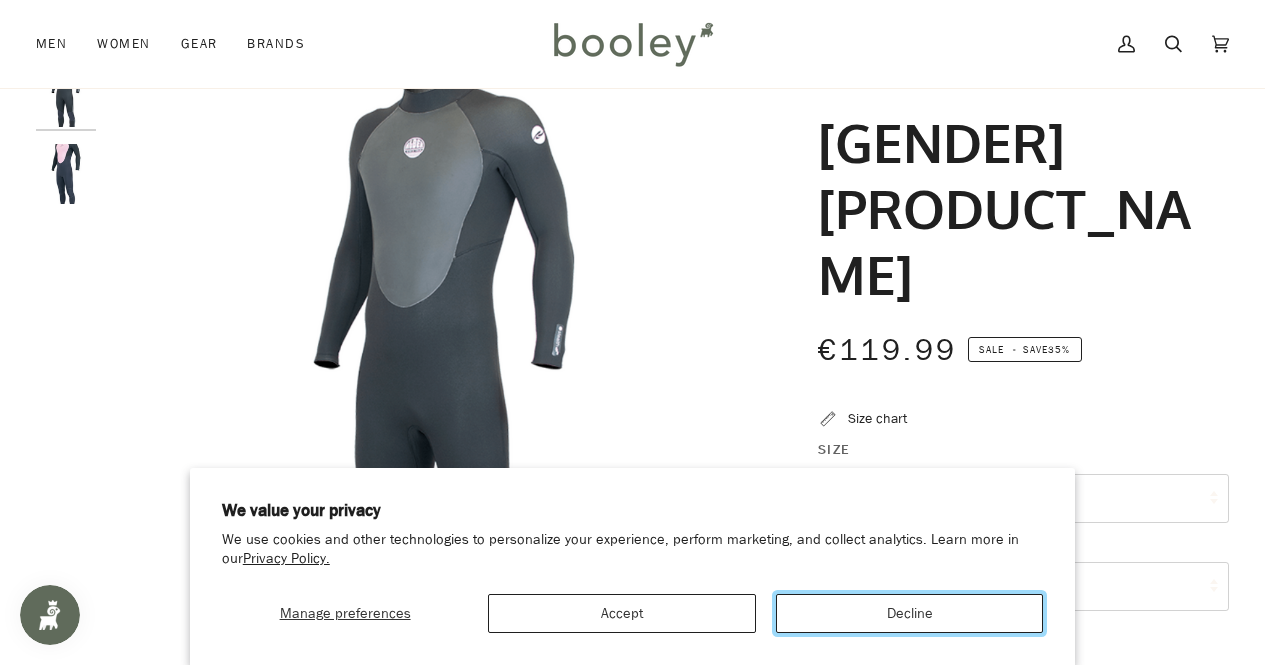 click on "Decline" at bounding box center [909, 613] 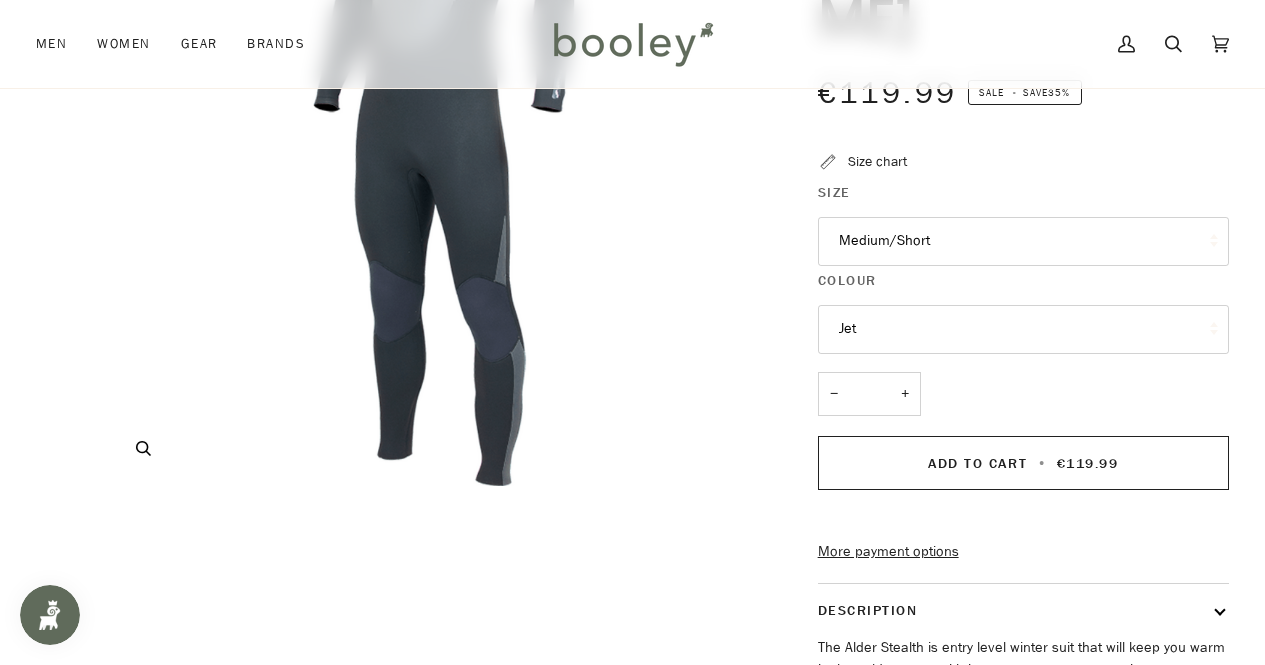 scroll, scrollTop: 331, scrollLeft: 0, axis: vertical 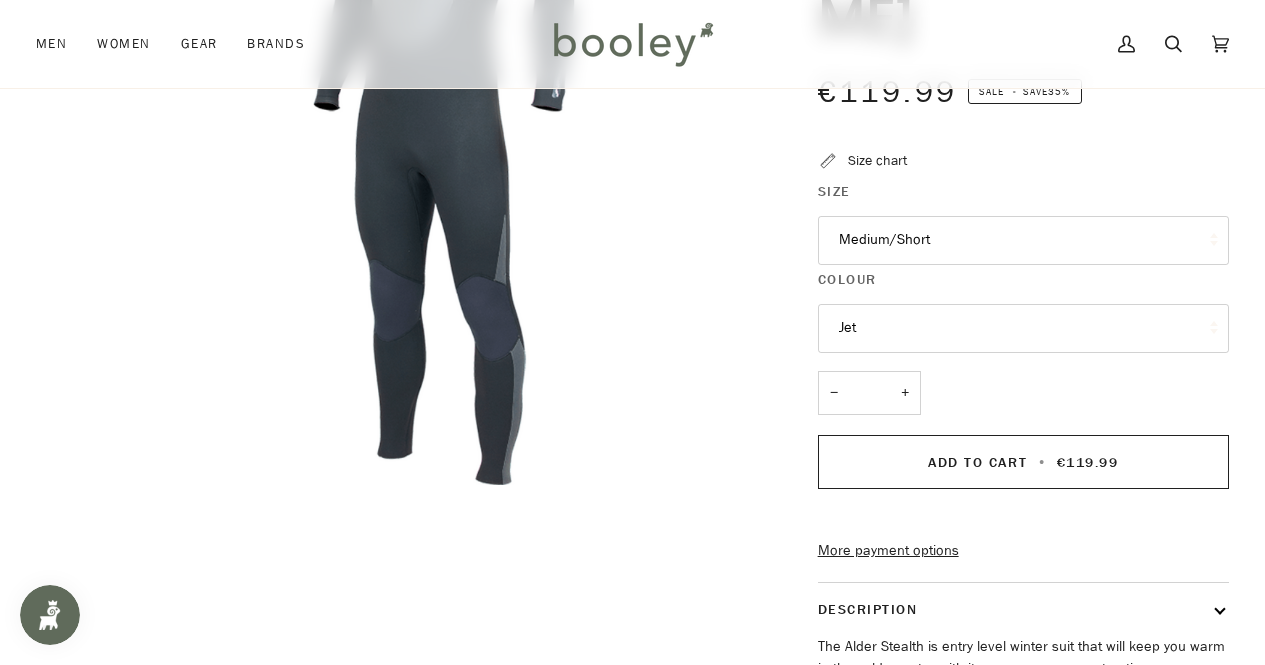 click on "Medium/Short" at bounding box center [1023, 240] 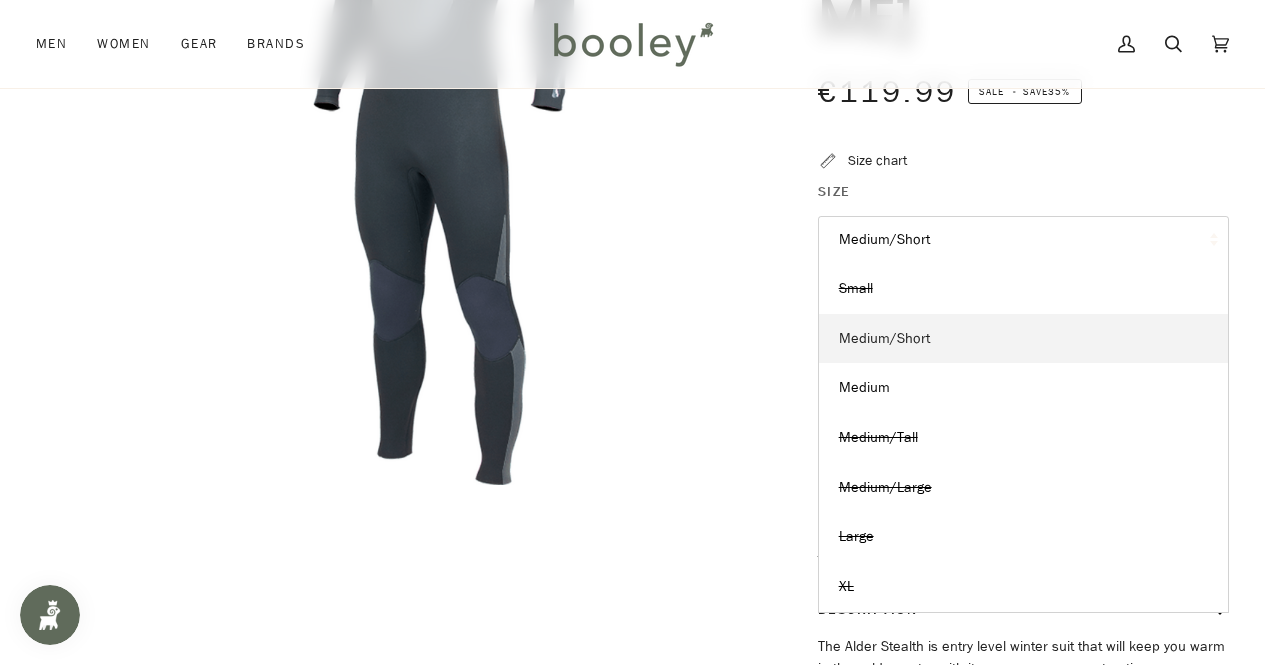 click on "Medium/Short" at bounding box center (1023, 339) 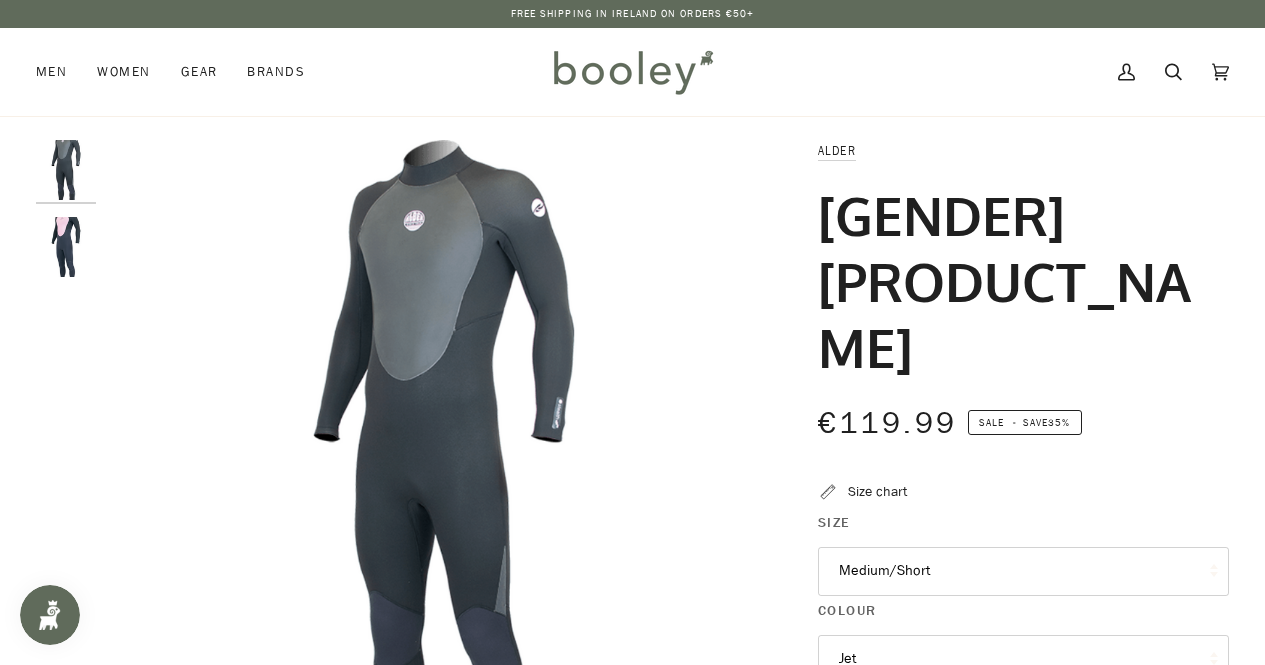 scroll, scrollTop: 1, scrollLeft: 0, axis: vertical 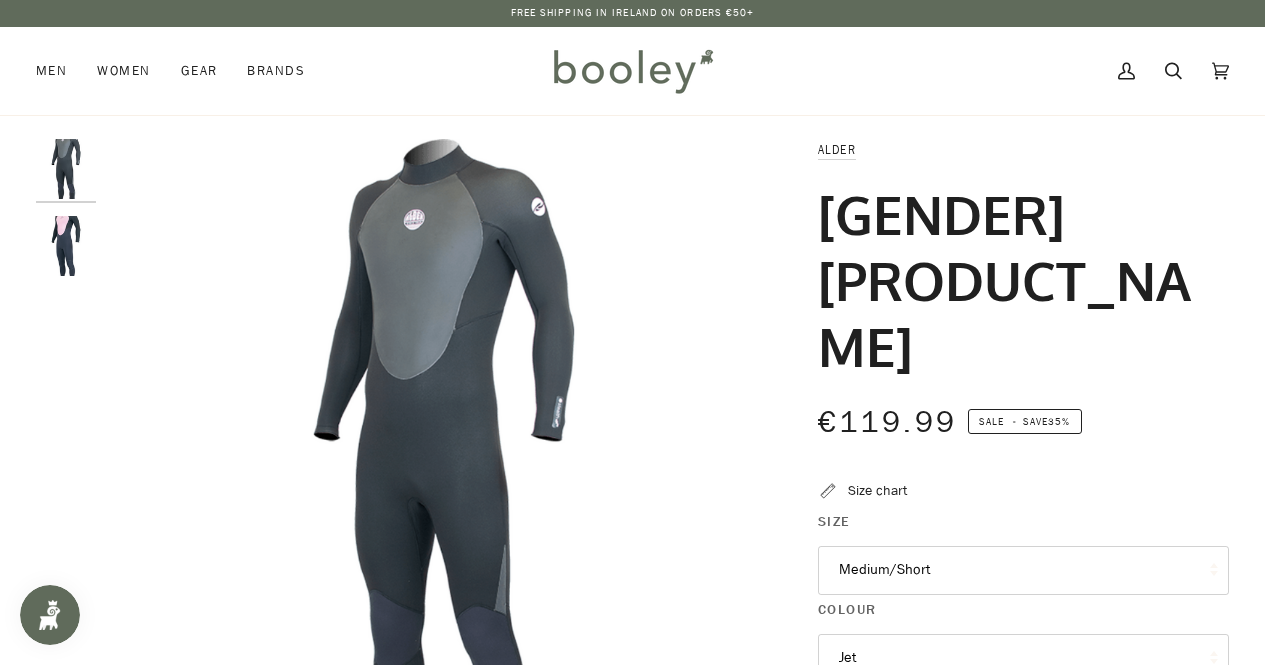 click at bounding box center (66, 246) 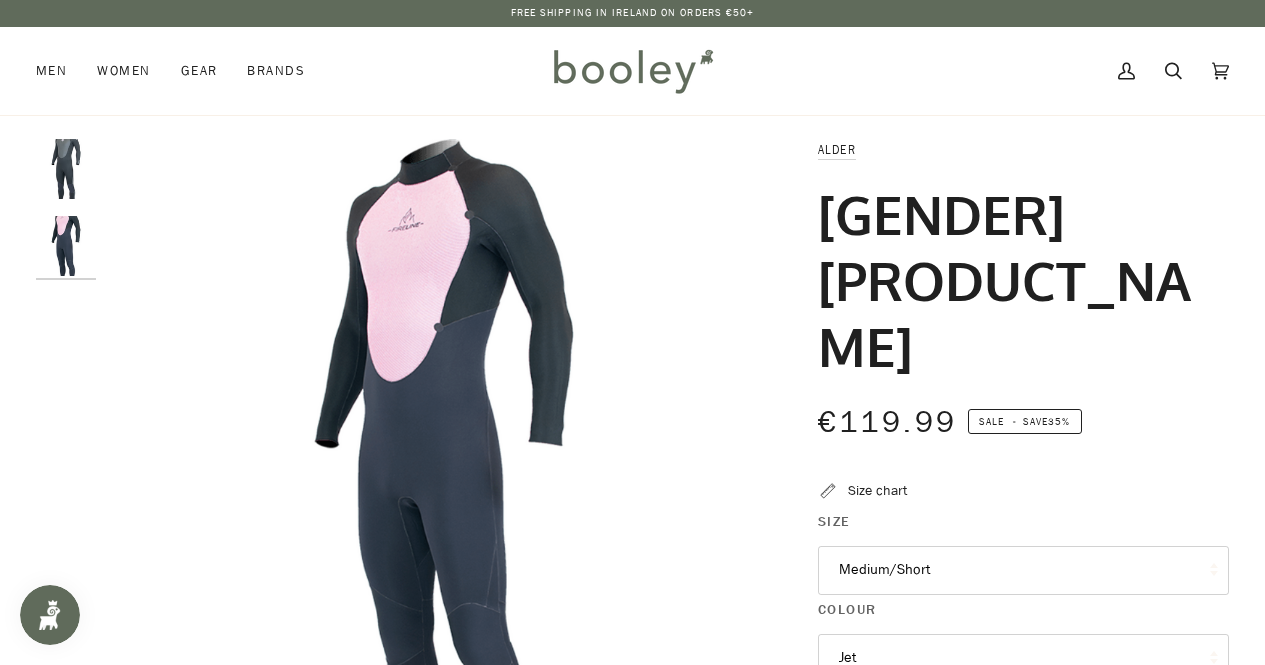 click at bounding box center (66, 169) 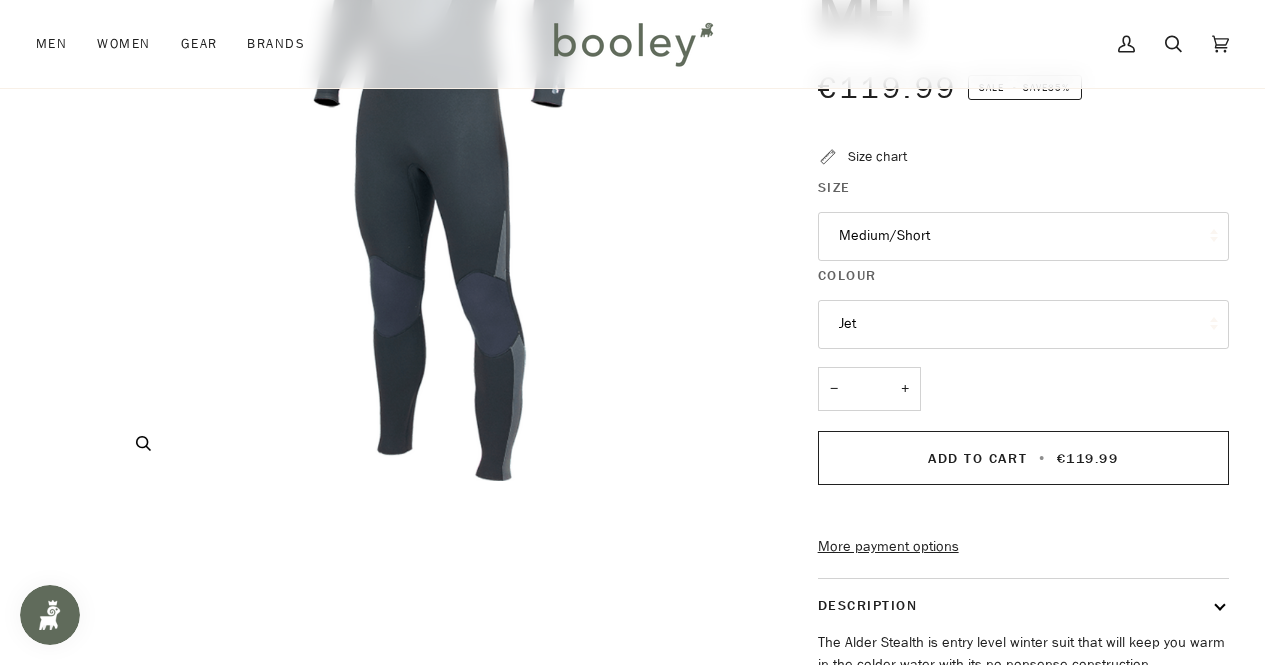 scroll, scrollTop: 336, scrollLeft: 0, axis: vertical 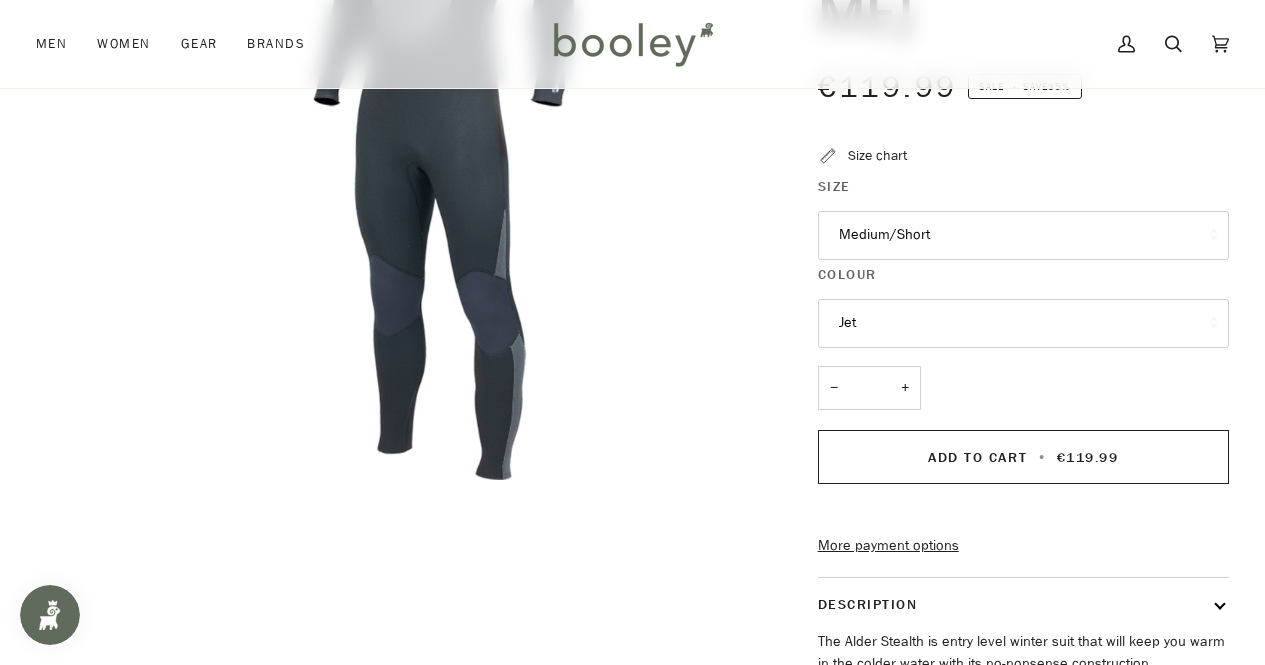 click on "Jet" at bounding box center (1023, 323) 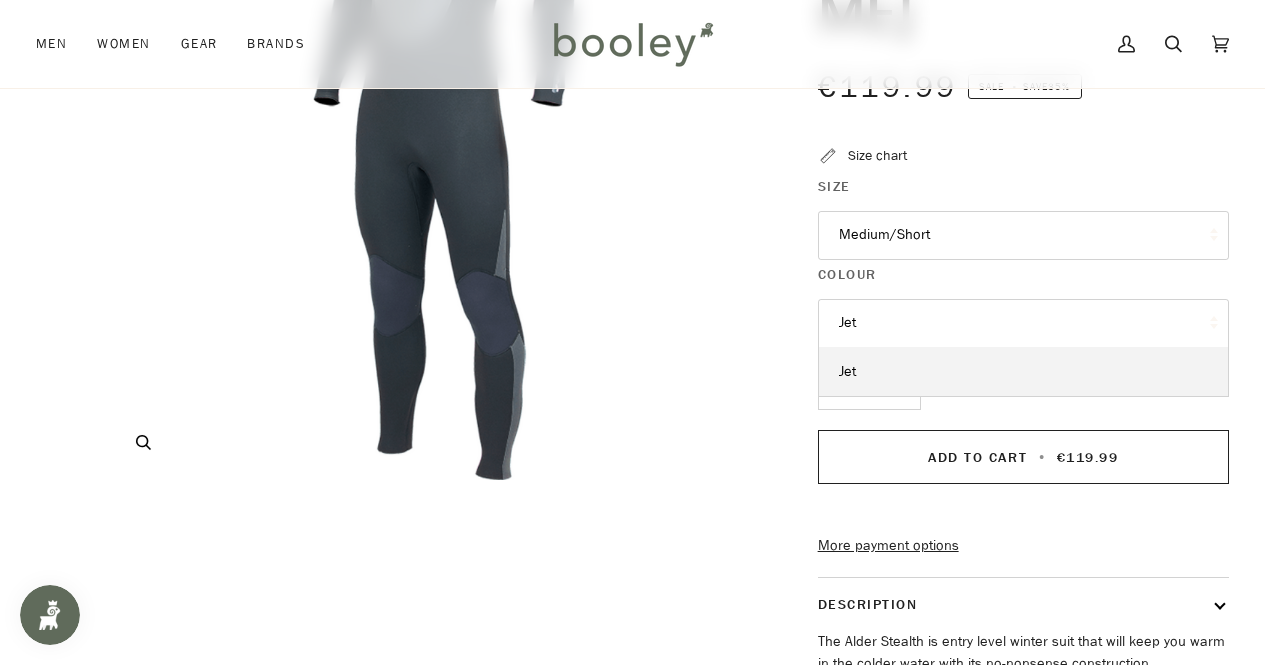 drag, startPoint x: 940, startPoint y: 252, endPoint x: 658, endPoint y: 321, distance: 290.3188 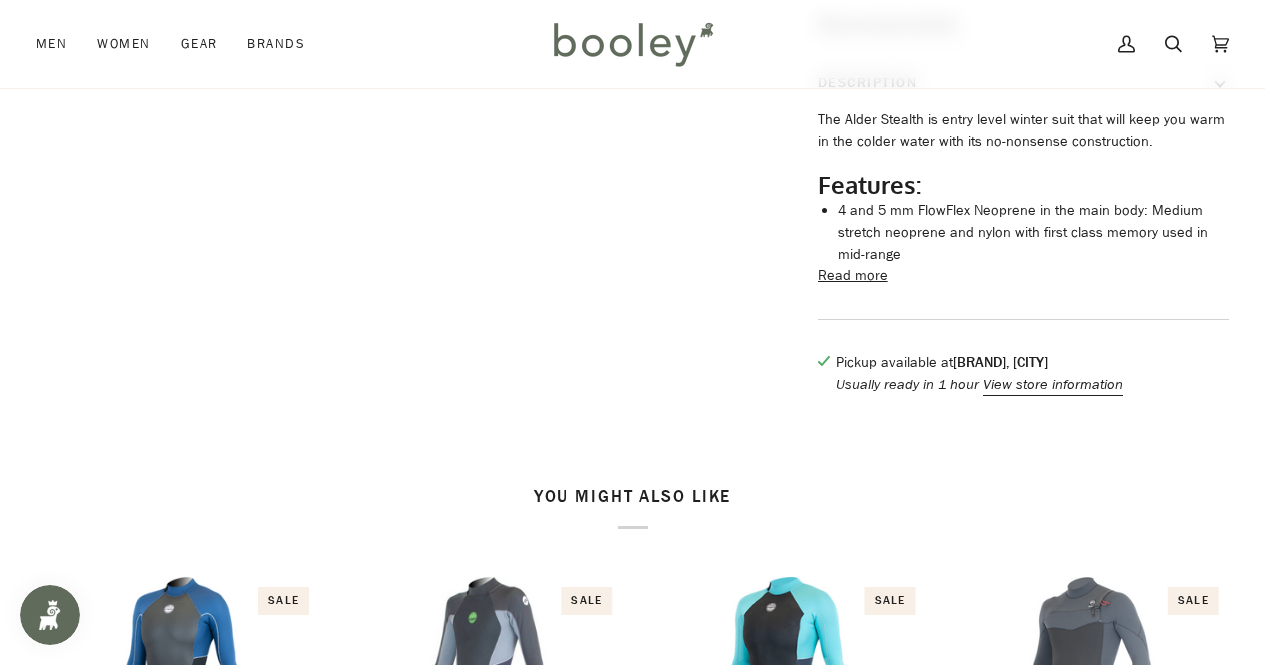 scroll, scrollTop: 859, scrollLeft: 0, axis: vertical 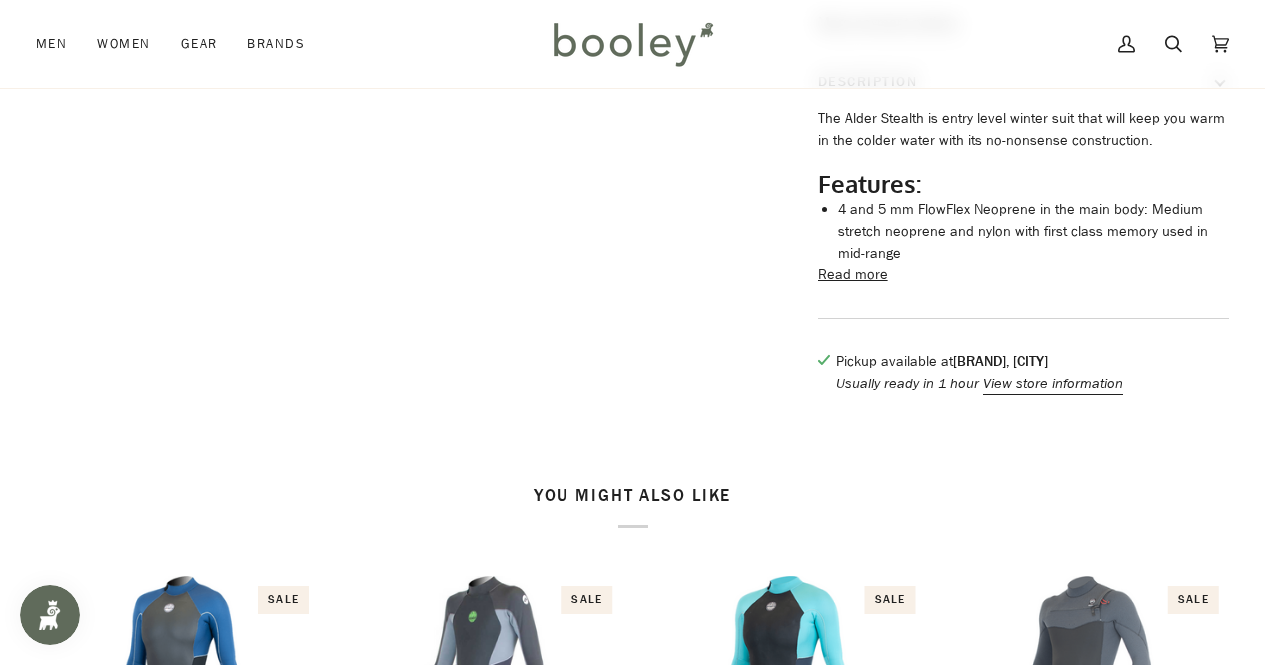click on "Read more" at bounding box center (853, 275) 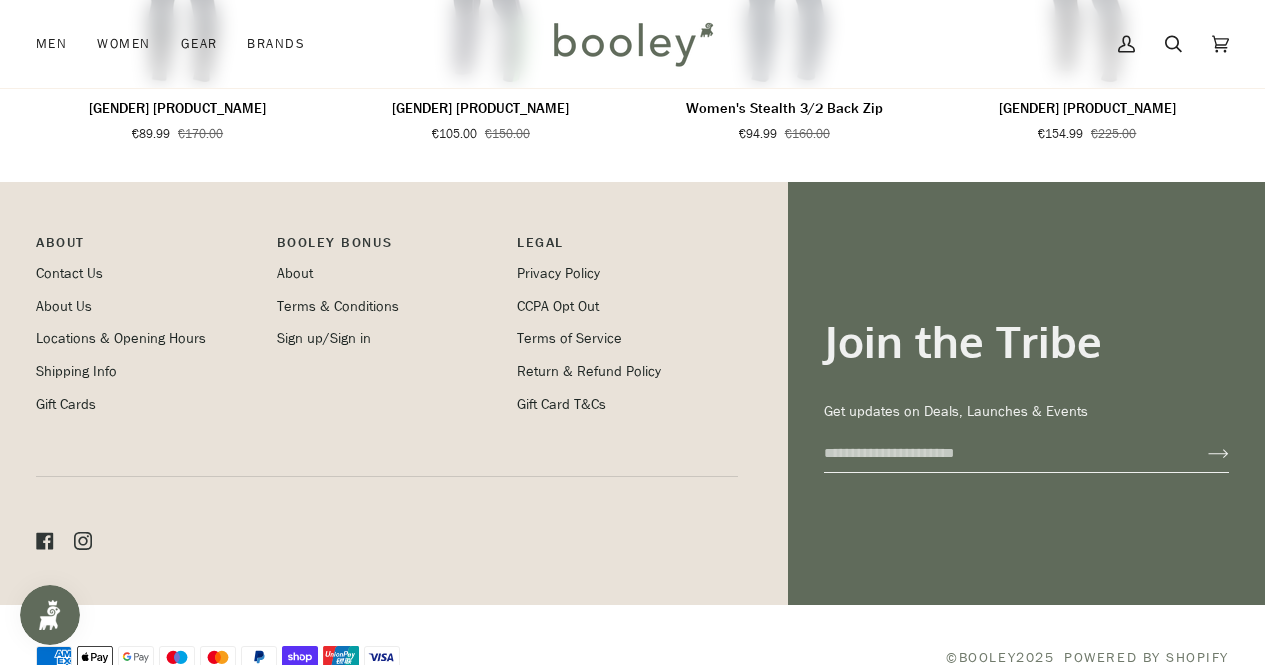 scroll, scrollTop: 2088, scrollLeft: 0, axis: vertical 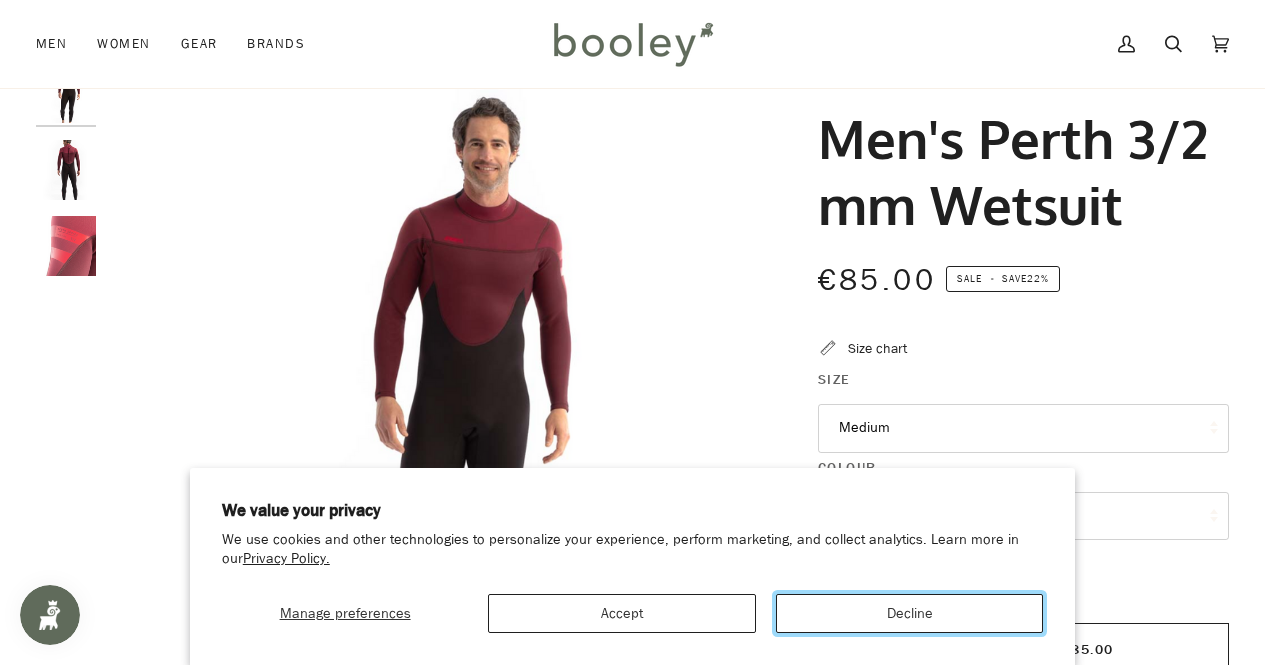 click on "Decline" at bounding box center (909, 613) 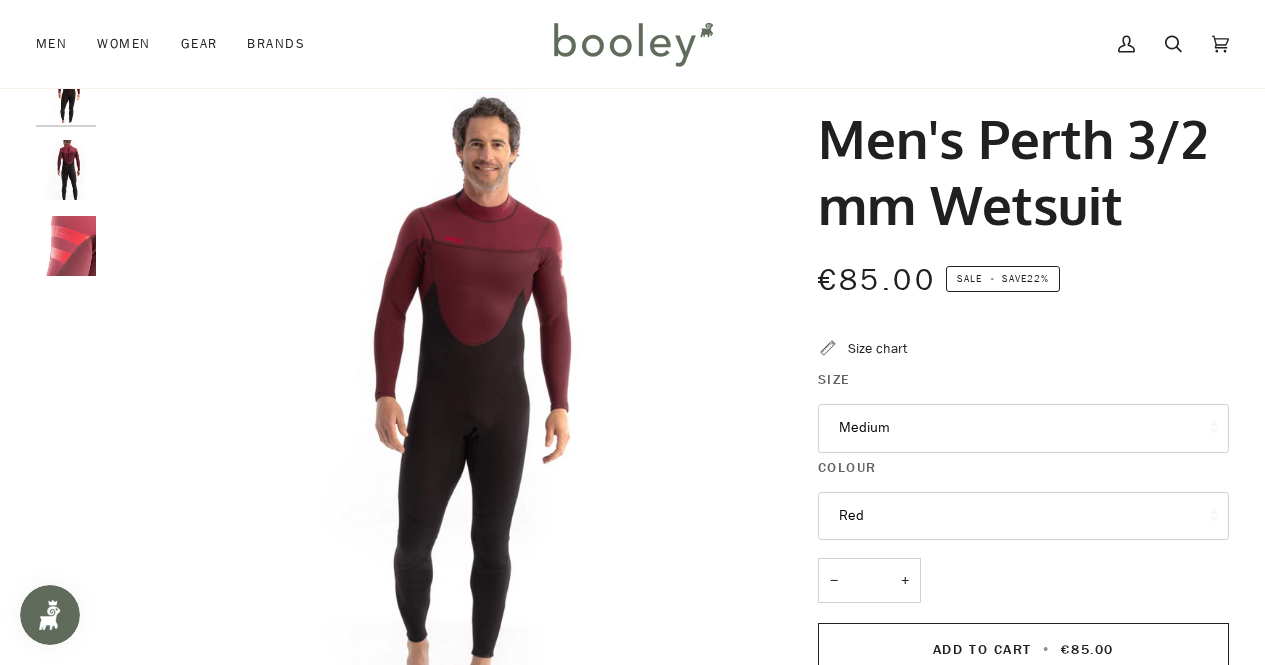 click at bounding box center (66, 93) 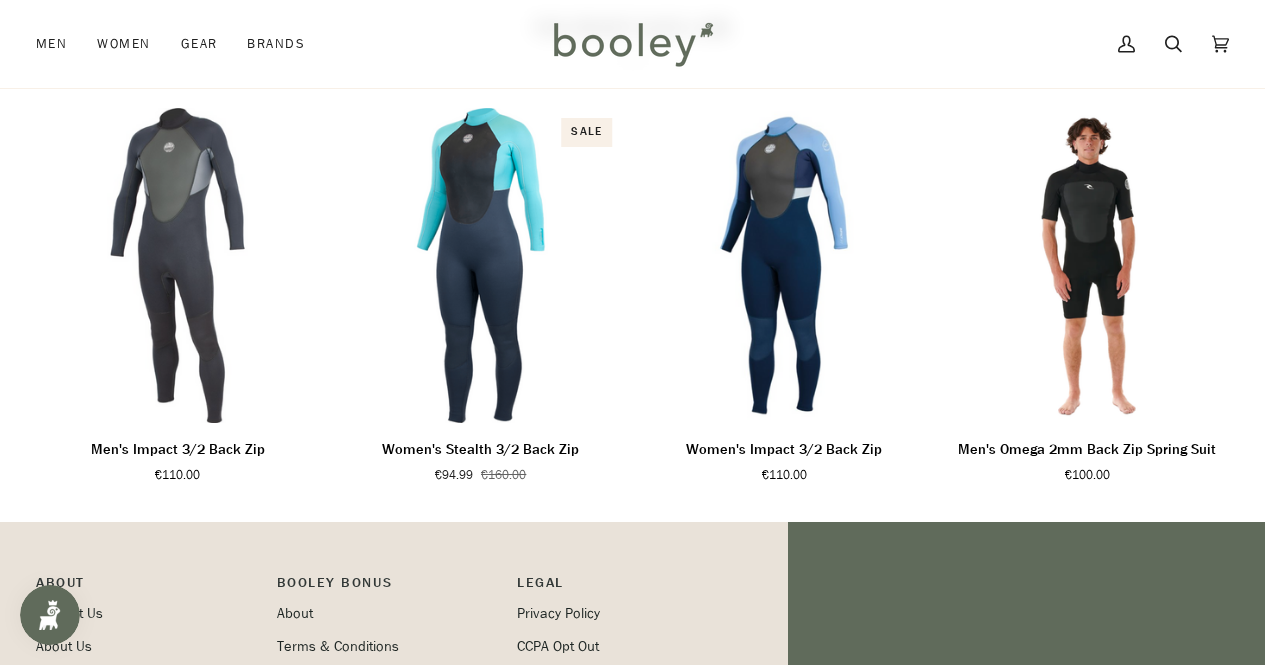 scroll, scrollTop: 1295, scrollLeft: 0, axis: vertical 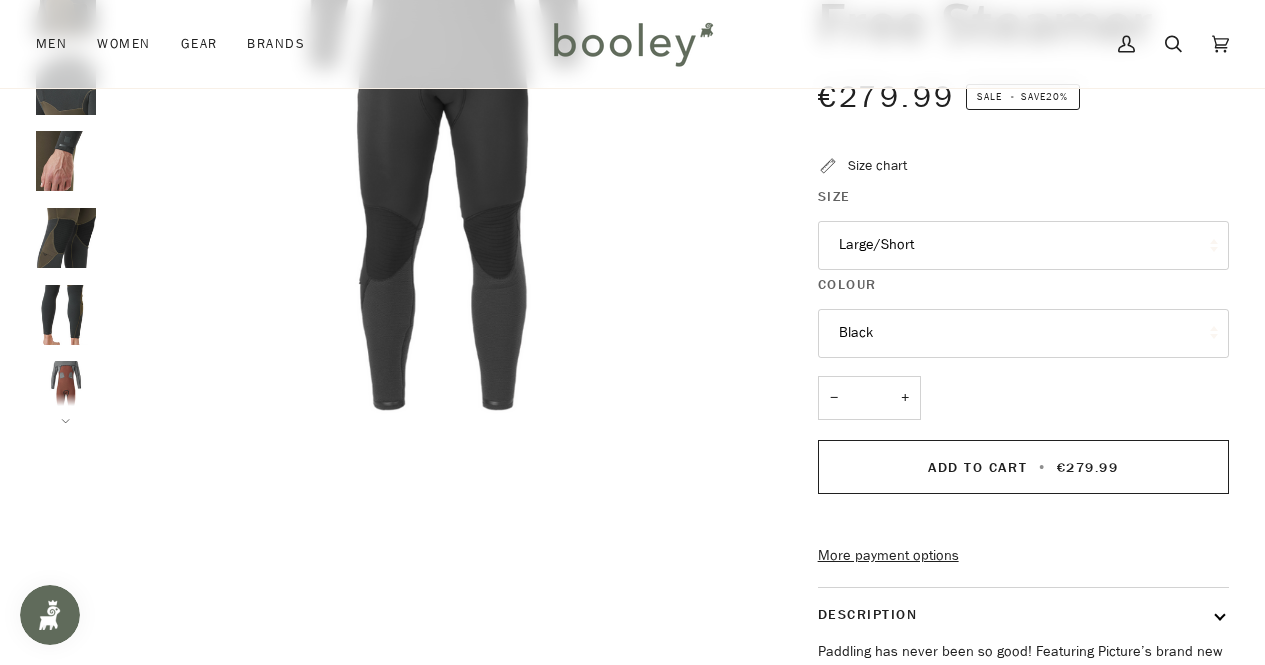 click on "Large/Short" at bounding box center (1023, 245) 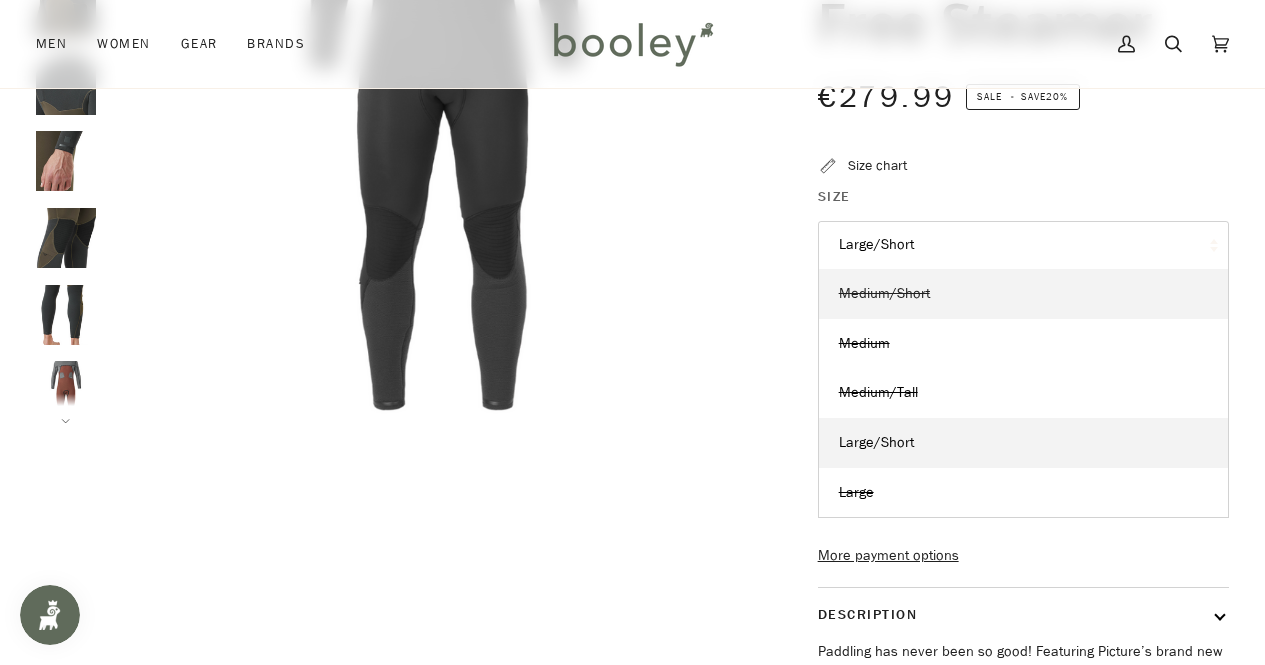 click on "Medium/Short" at bounding box center (884, 293) 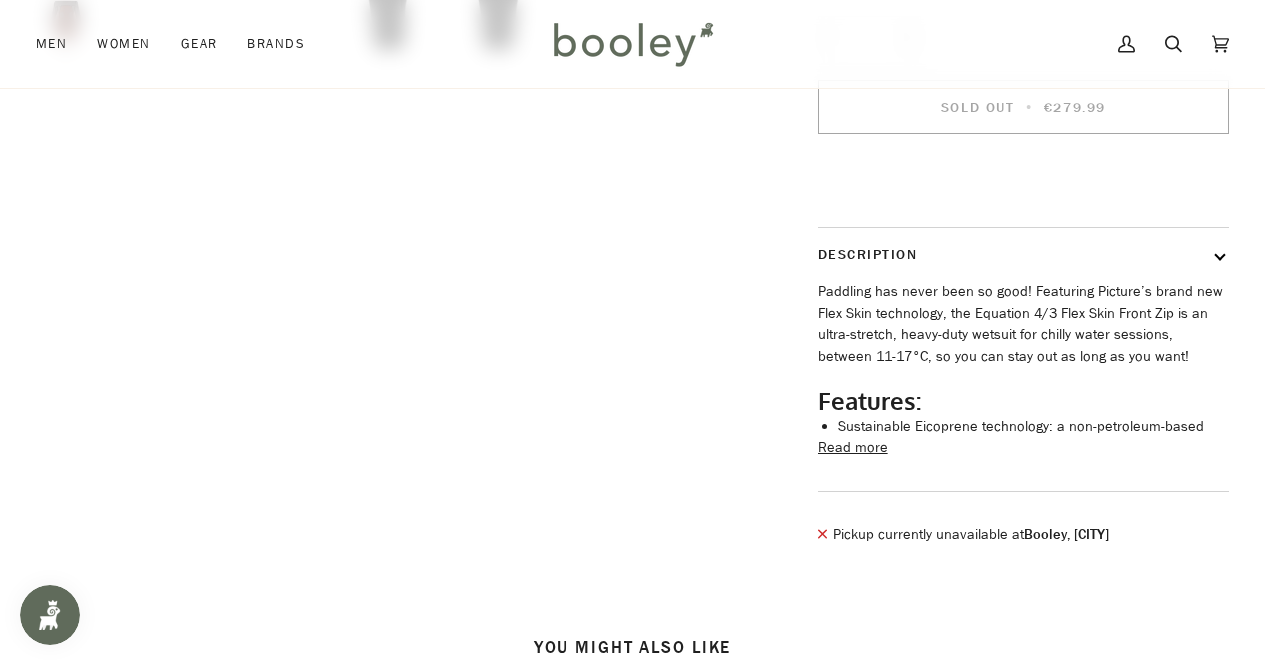 scroll, scrollTop: 788, scrollLeft: 0, axis: vertical 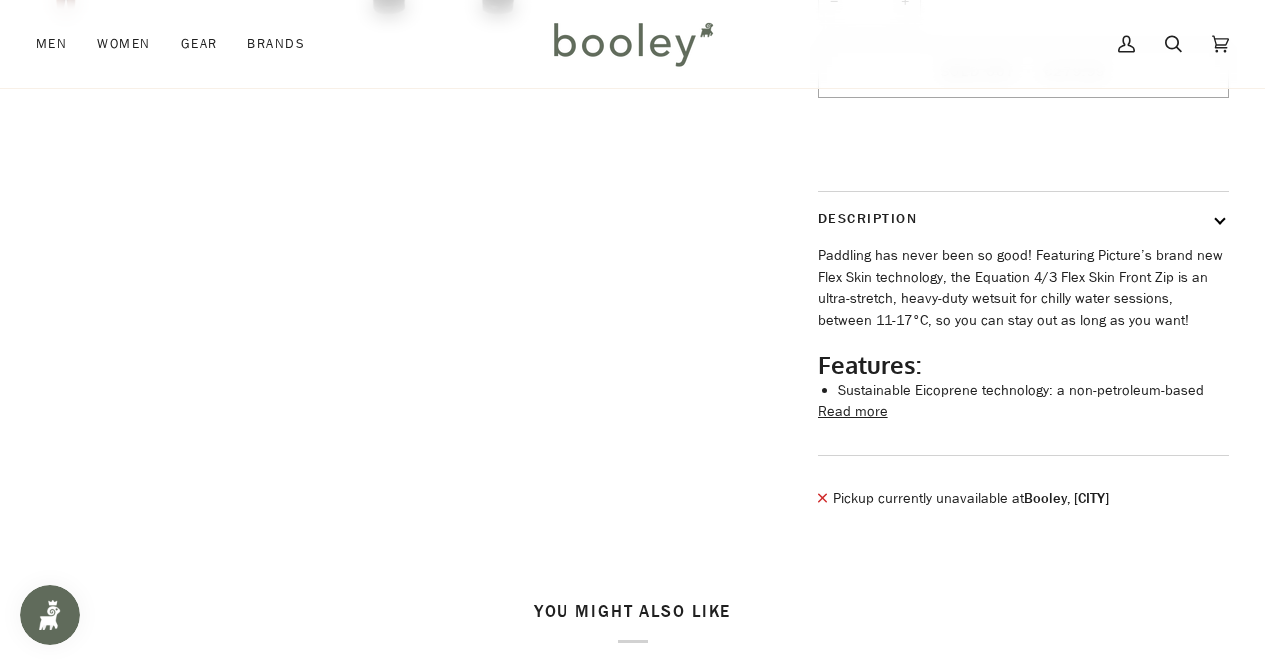 click on "Read more" at bounding box center [853, 412] 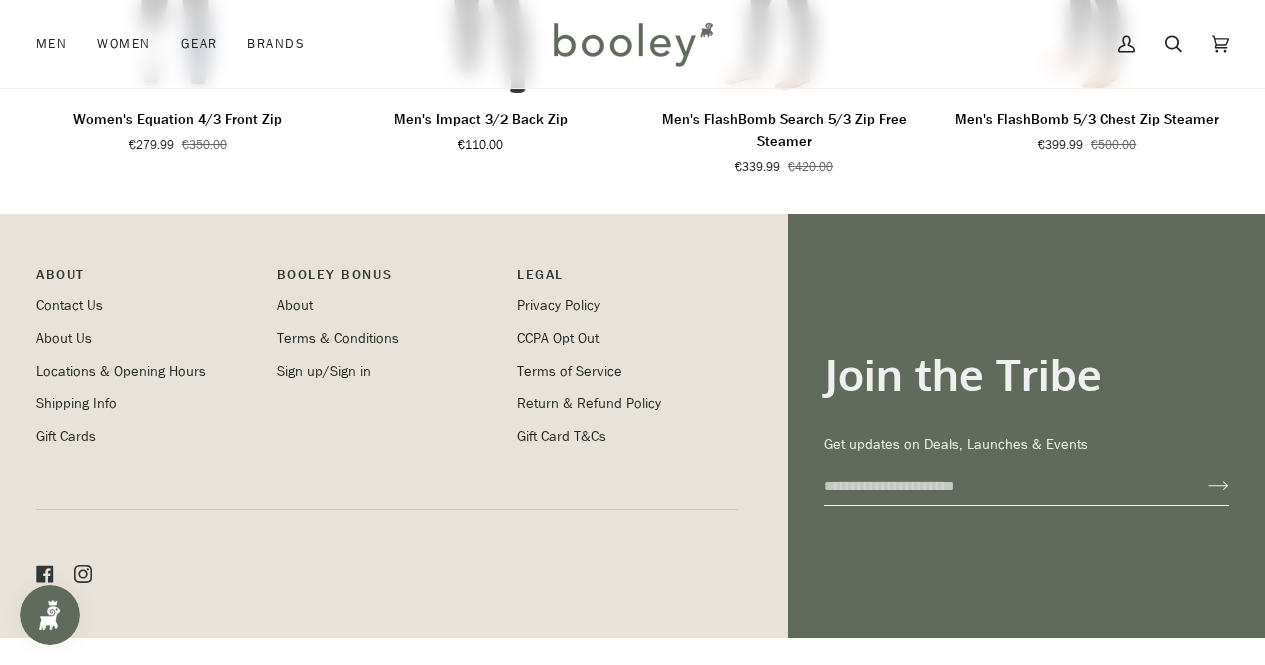 scroll, scrollTop: 2363, scrollLeft: 0, axis: vertical 